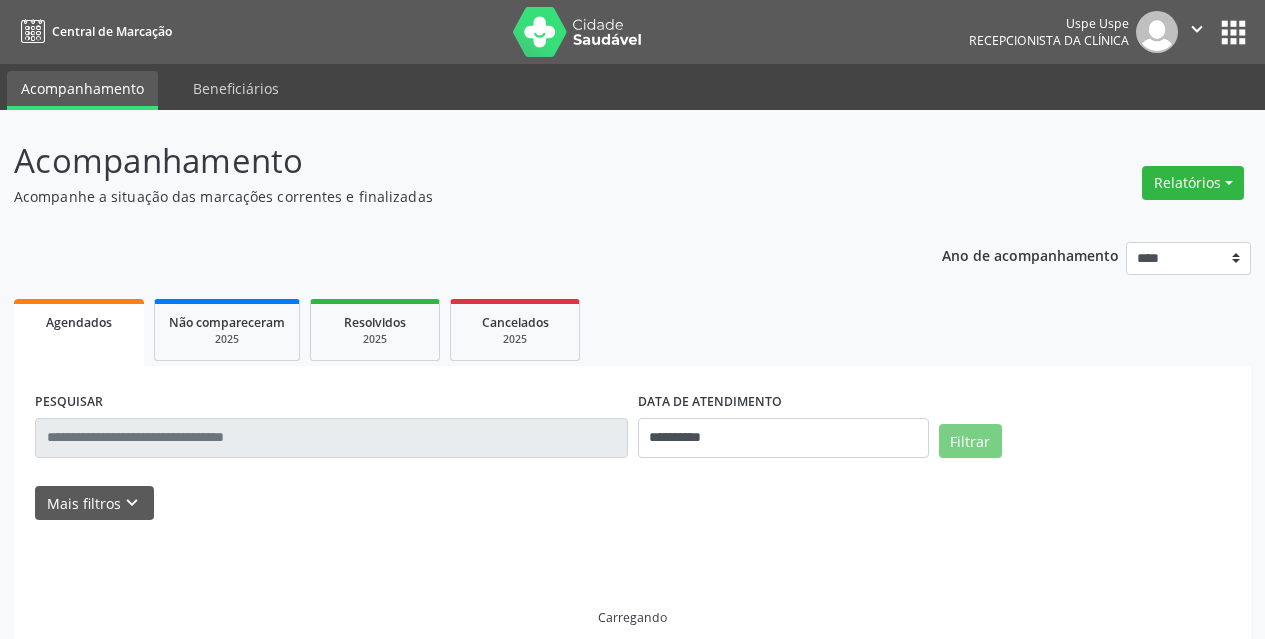 scroll, scrollTop: 0, scrollLeft: 0, axis: both 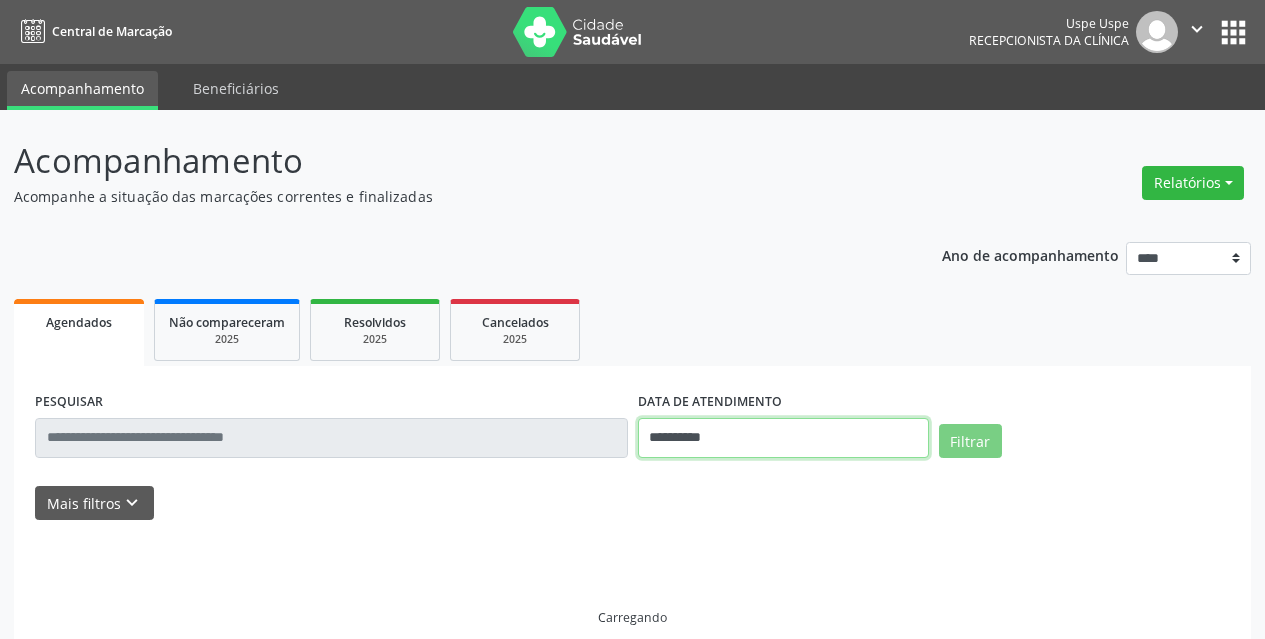 click on "**********" at bounding box center (783, 438) 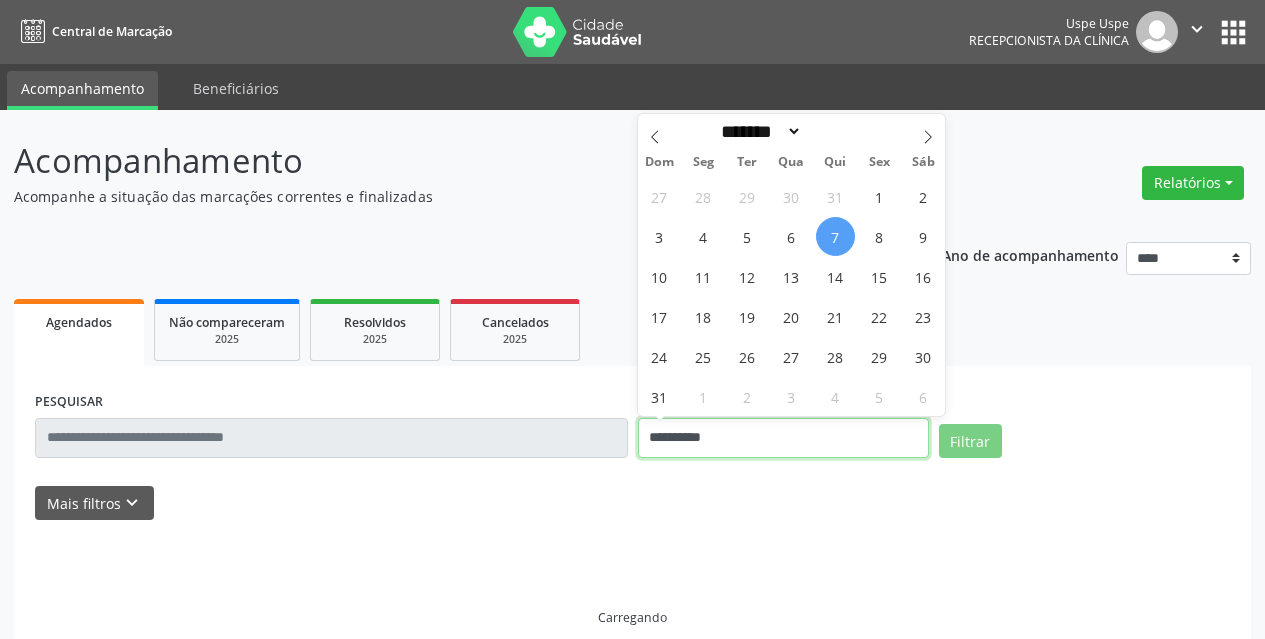 click on "**********" at bounding box center (783, 438) 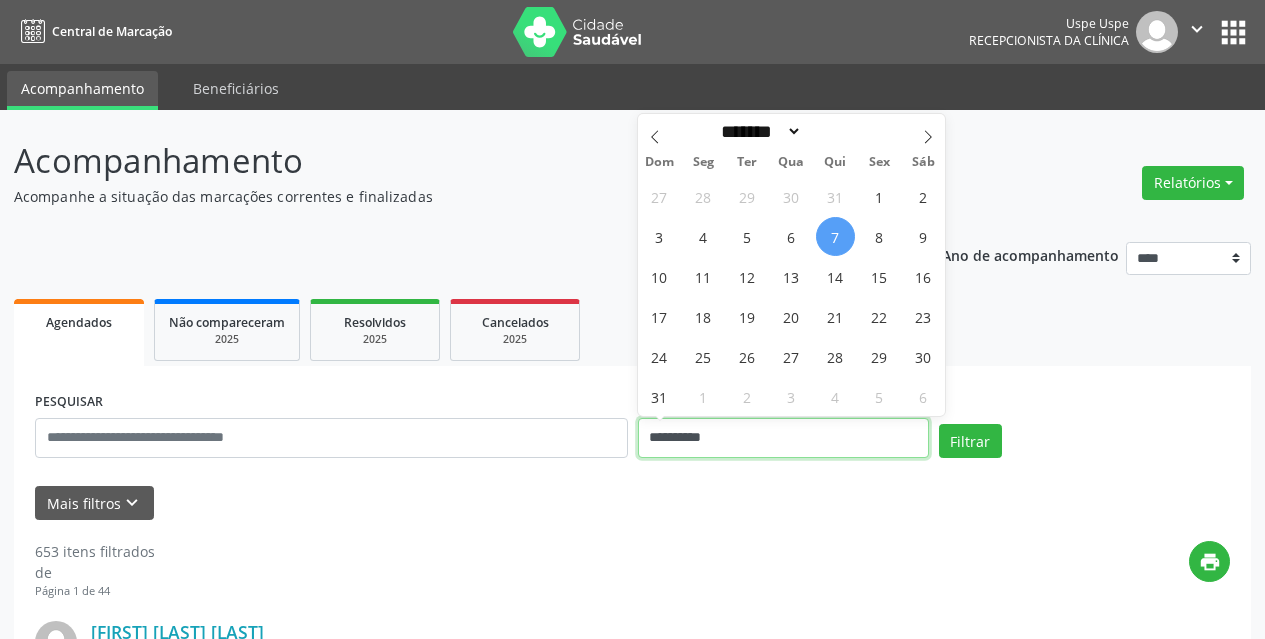 click on "**********" at bounding box center [783, 438] 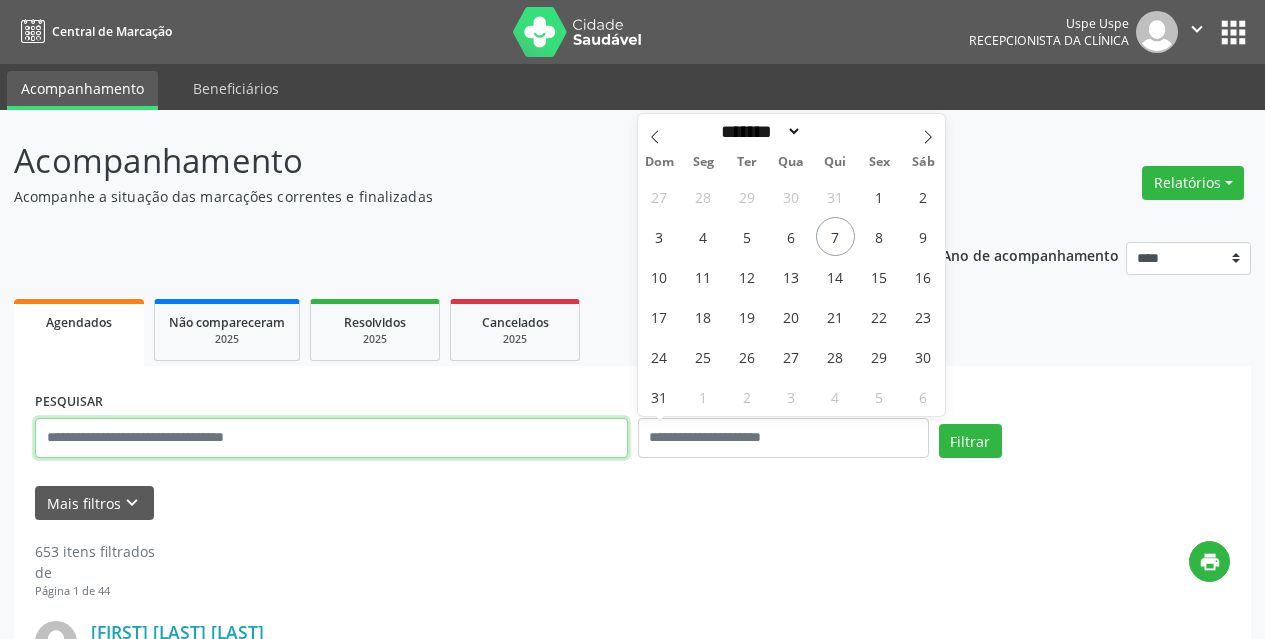 click at bounding box center [331, 438] 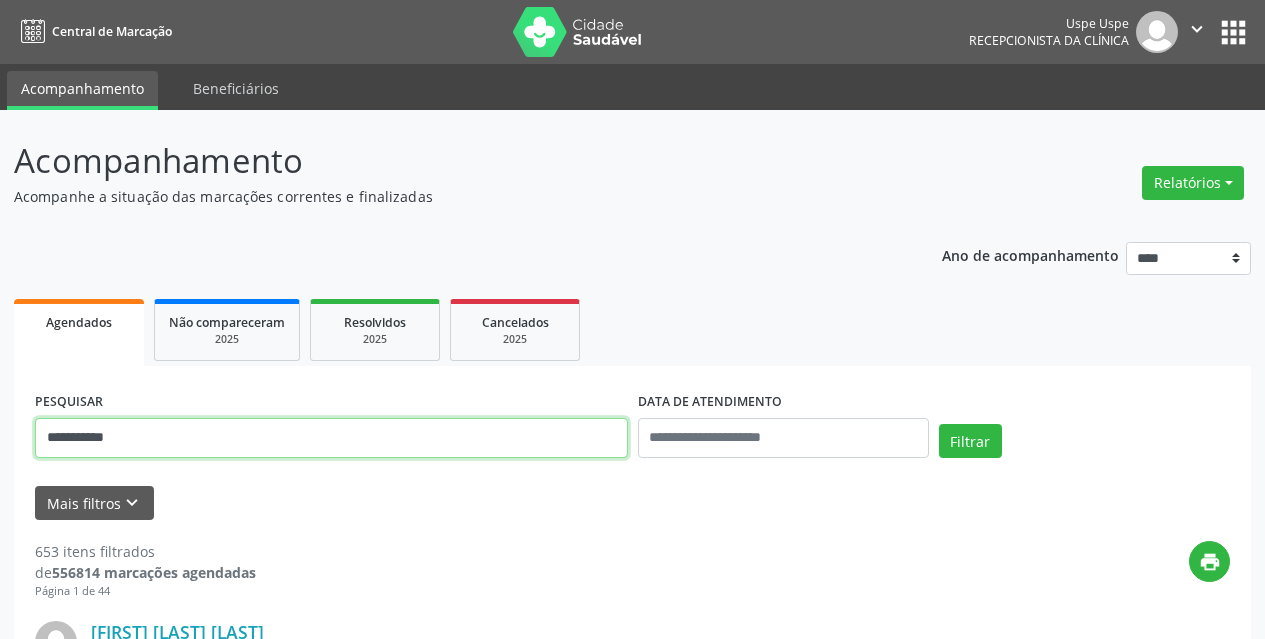 type on "**********" 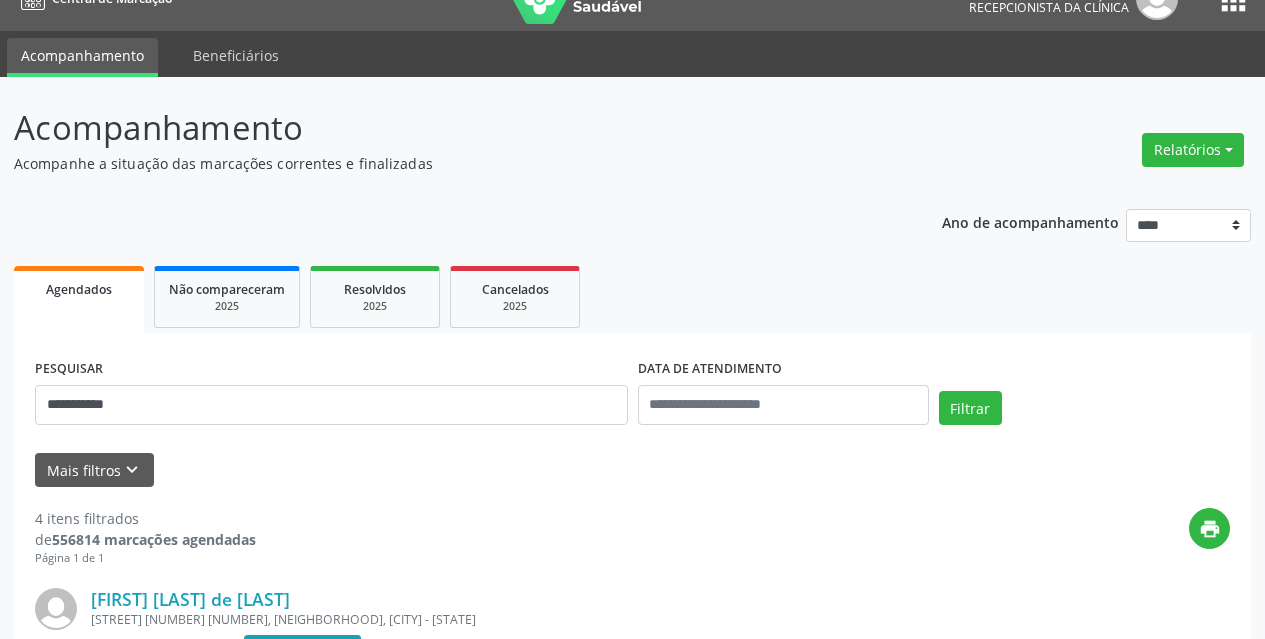 scroll, scrollTop: 0, scrollLeft: 0, axis: both 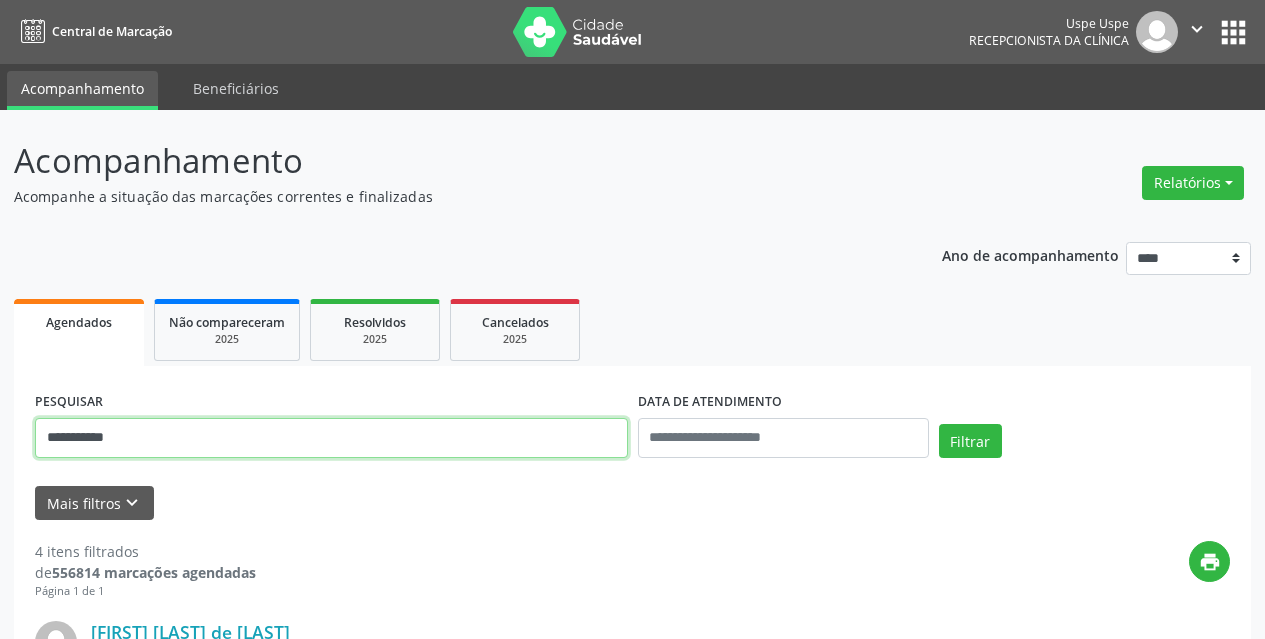 click on "**********" at bounding box center [331, 438] 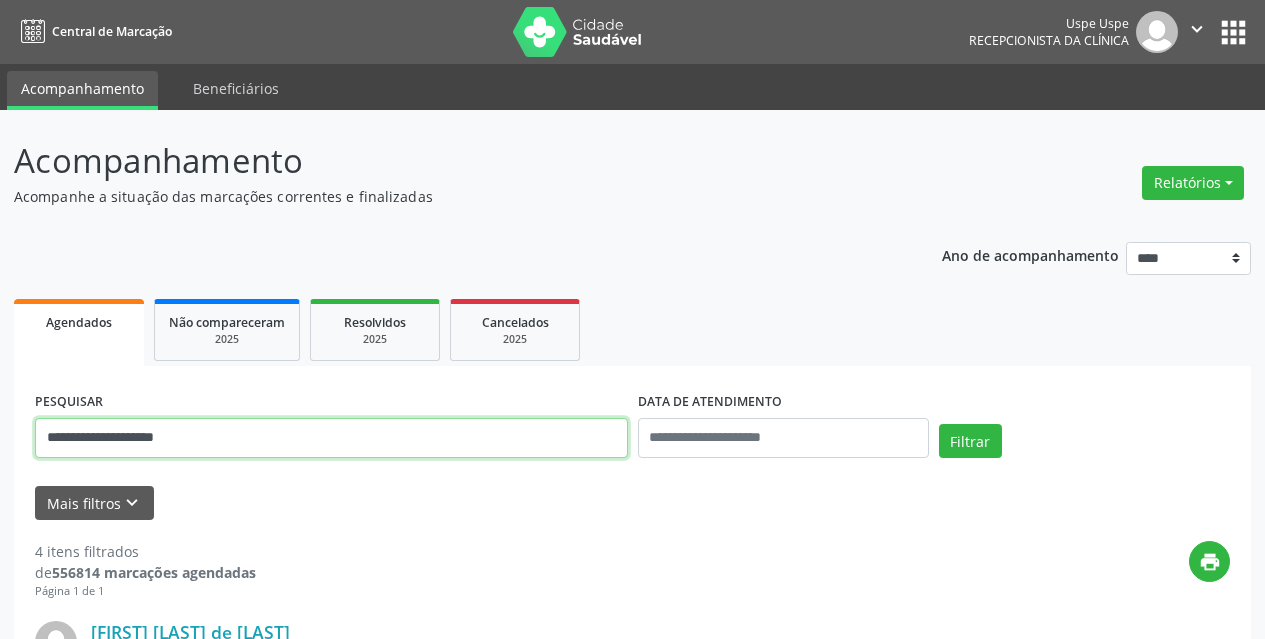 click on "Filtrar" at bounding box center [970, 441] 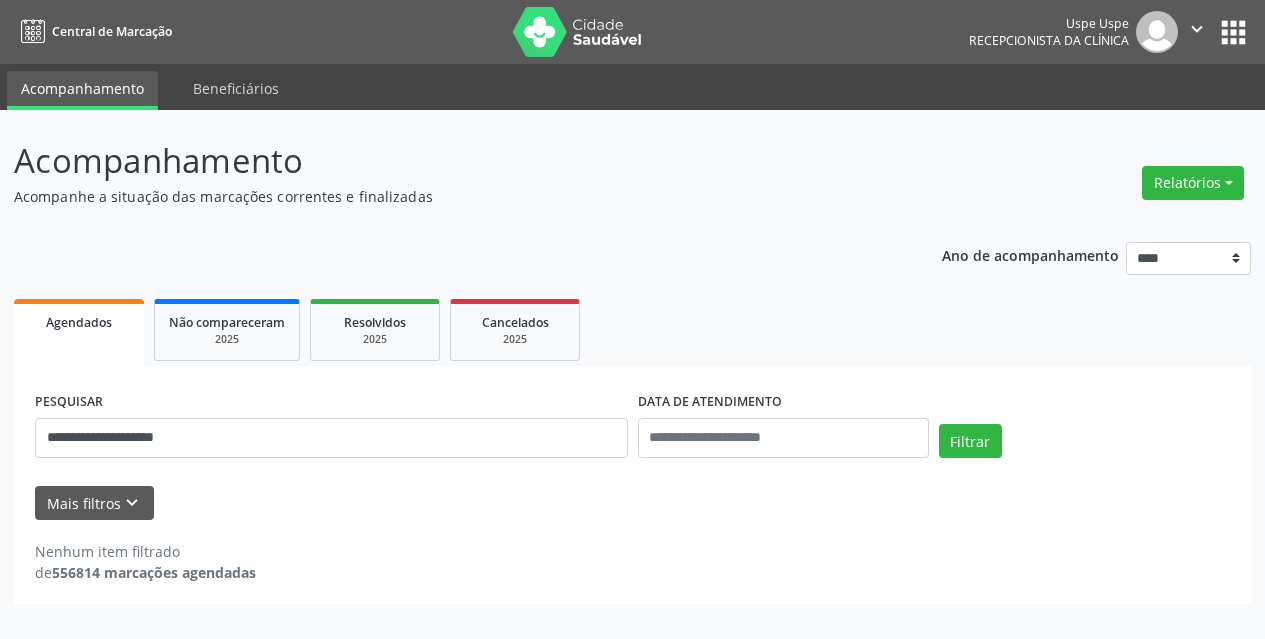 scroll, scrollTop: 0, scrollLeft: 0, axis: both 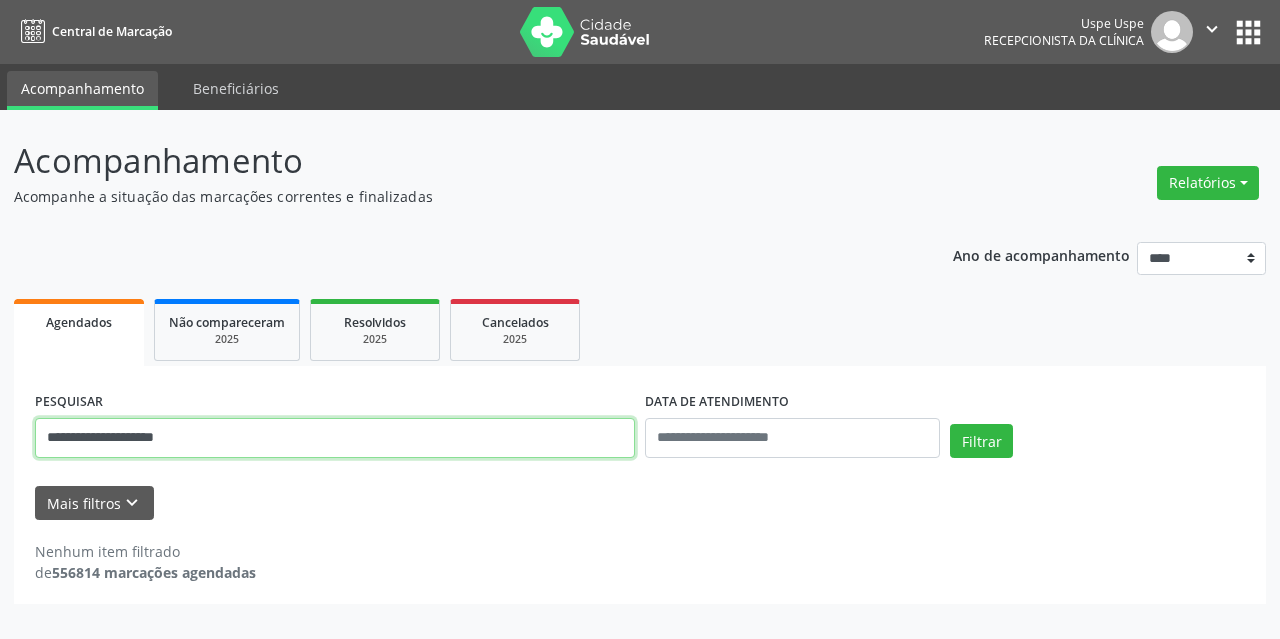 click on "**********" at bounding box center (335, 438) 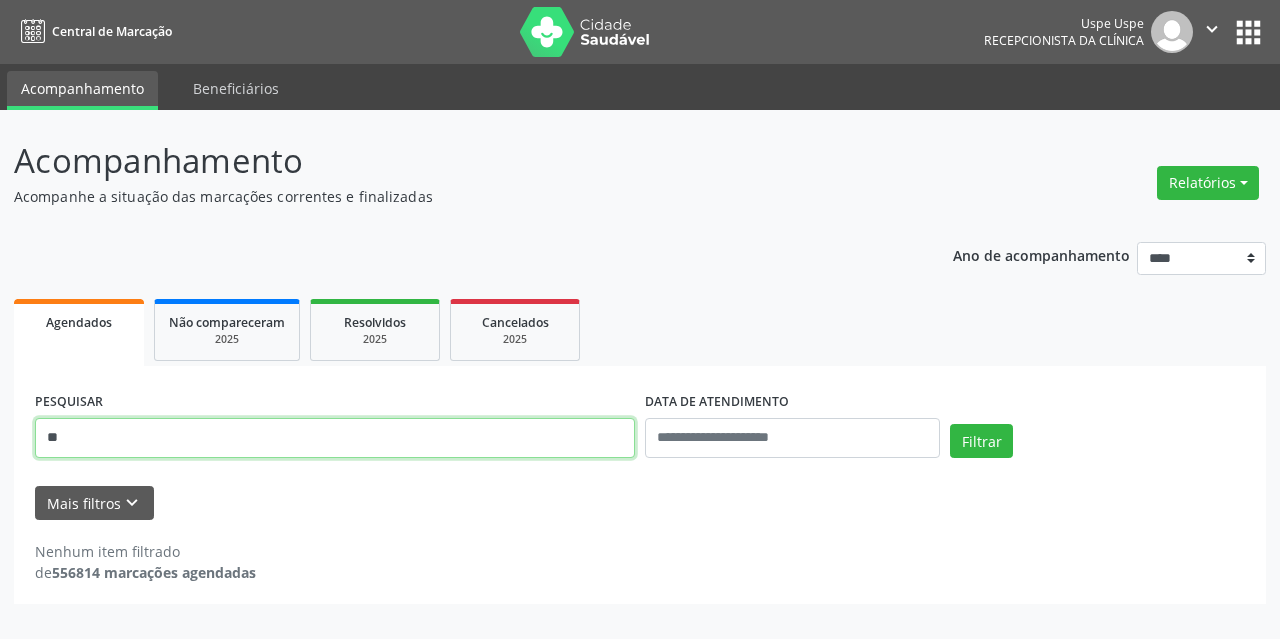 type on "*" 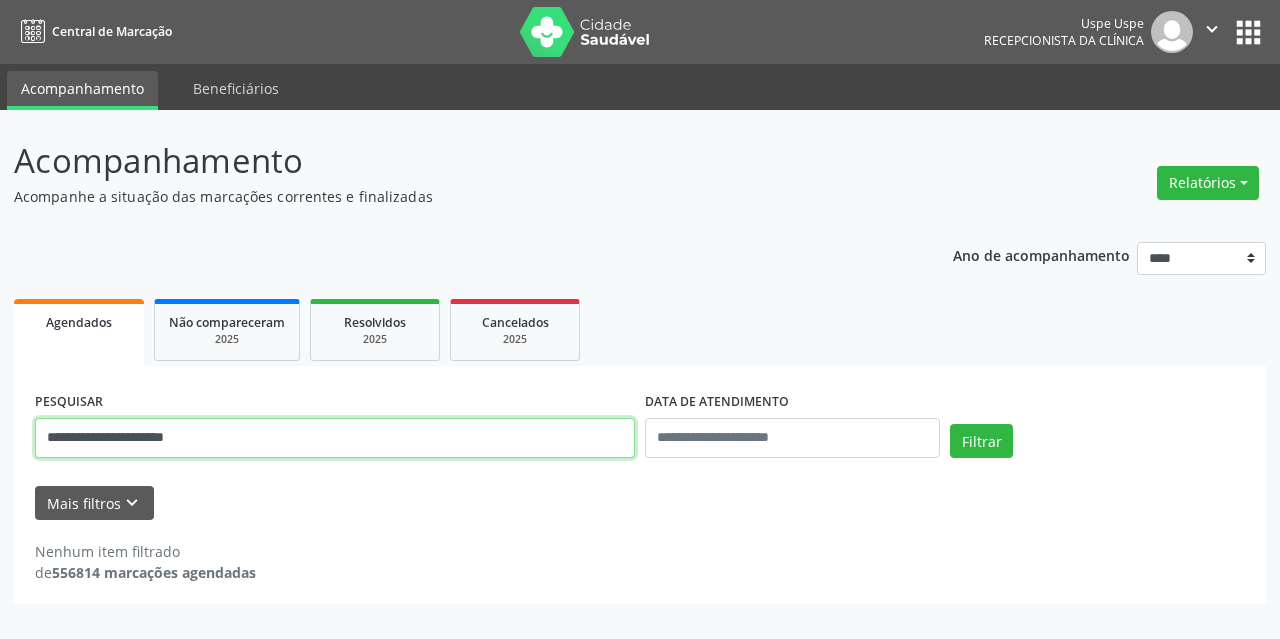 click on "Filtrar" at bounding box center (981, 441) 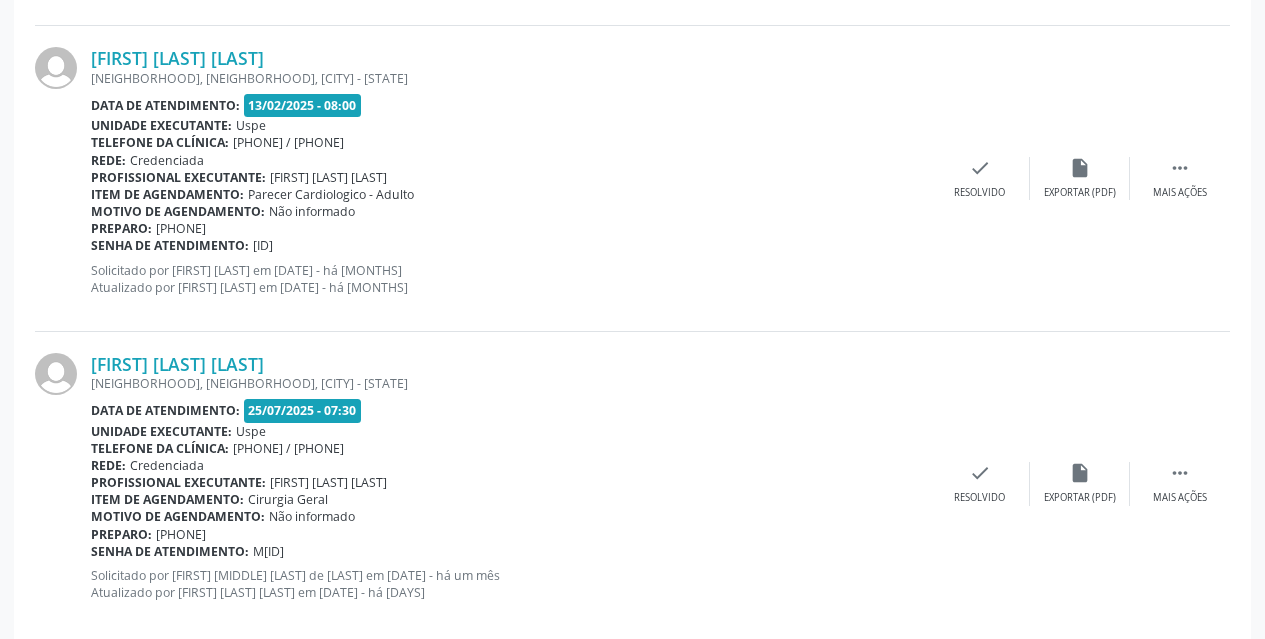 scroll, scrollTop: 4634, scrollLeft: 0, axis: vertical 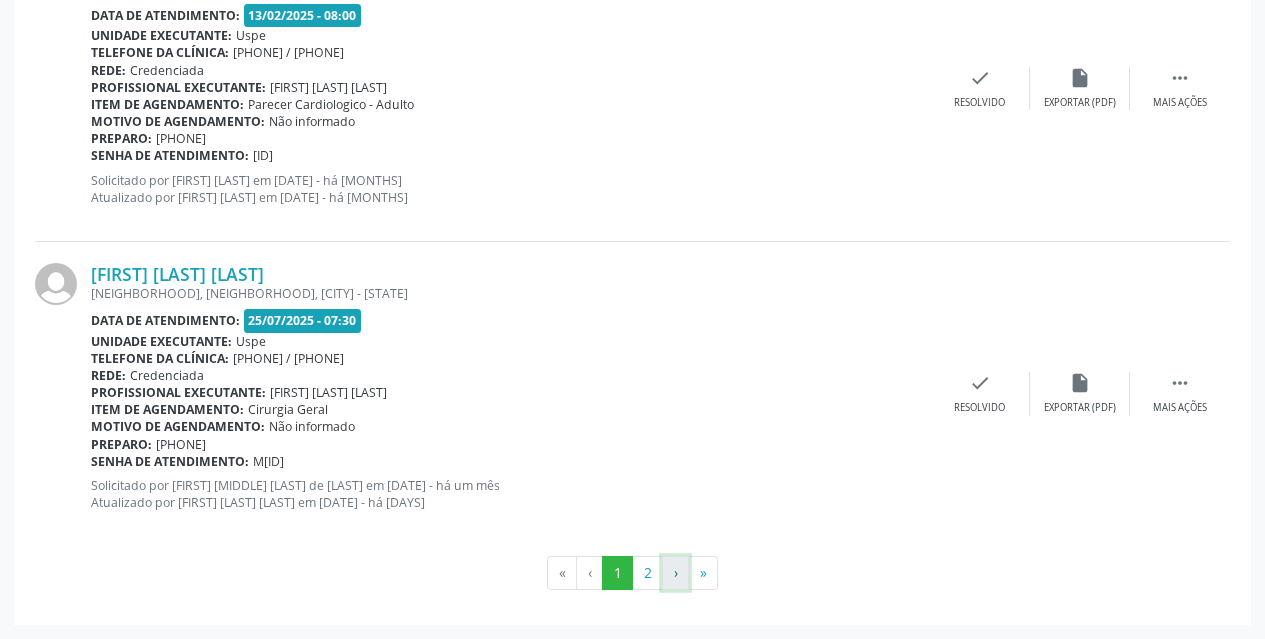 click on "›" at bounding box center (675, 573) 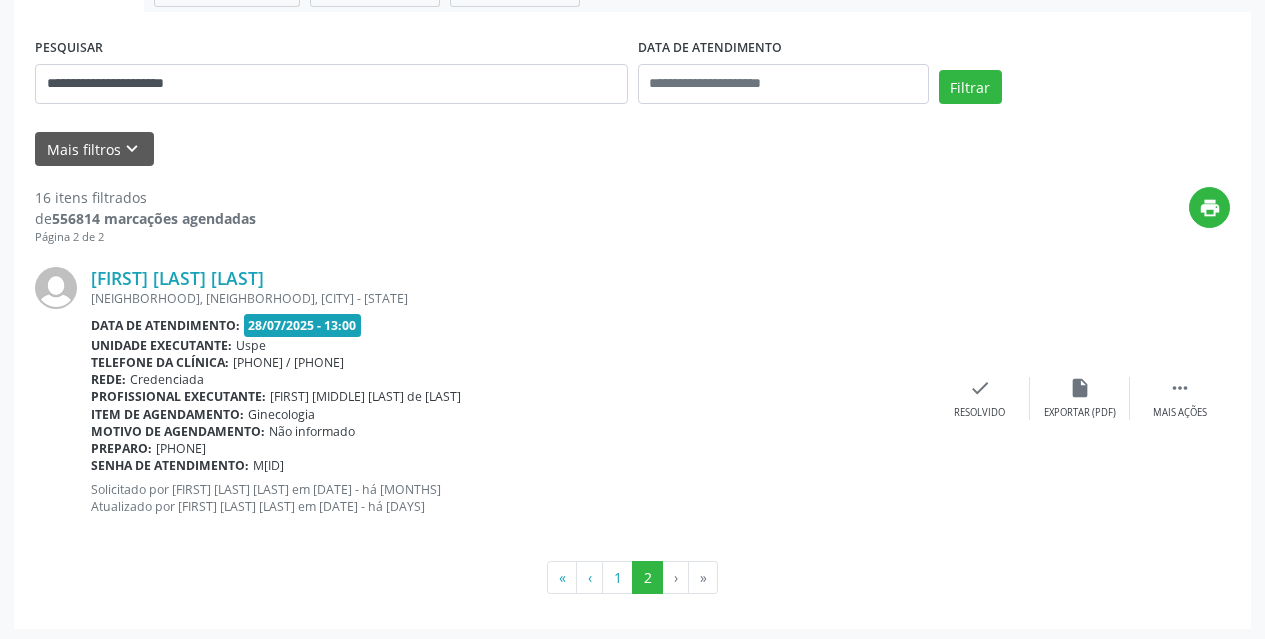 scroll, scrollTop: 358, scrollLeft: 0, axis: vertical 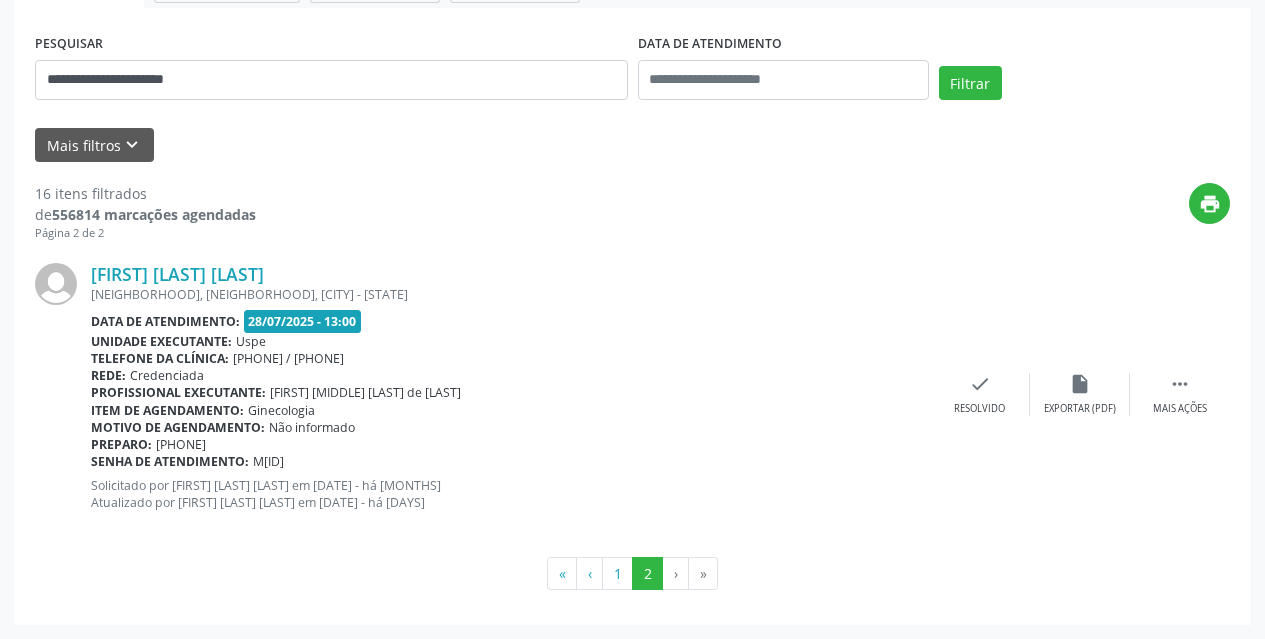 click on "›" at bounding box center (676, 574) 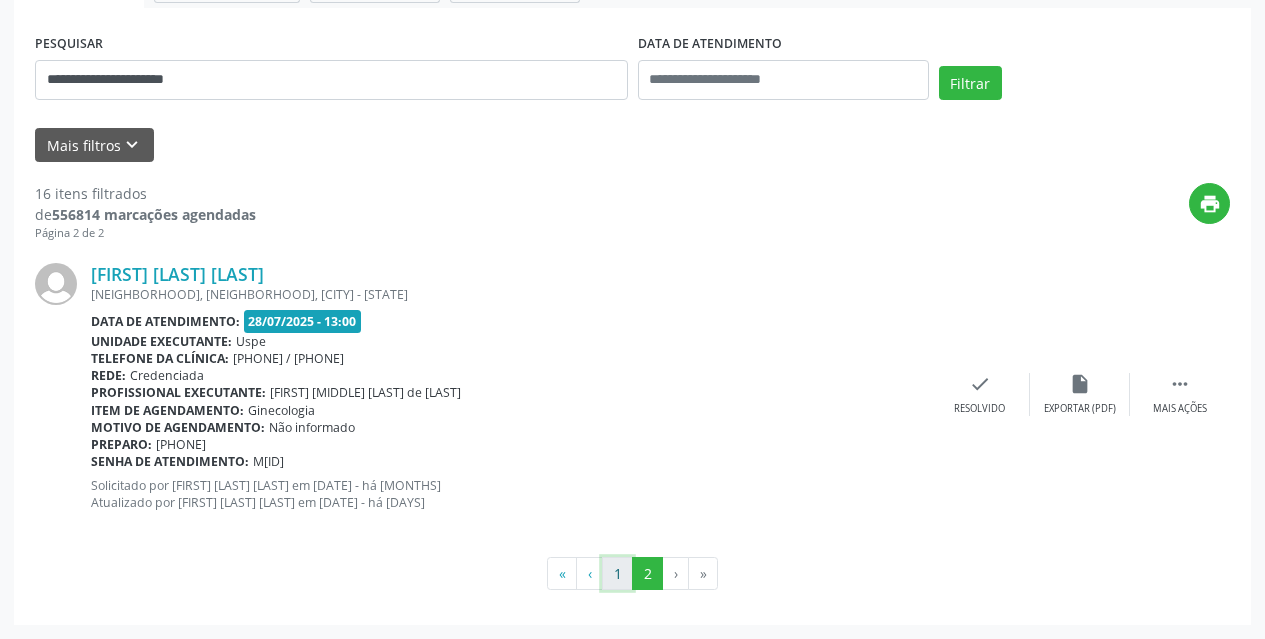 click on "1" at bounding box center (617, 574) 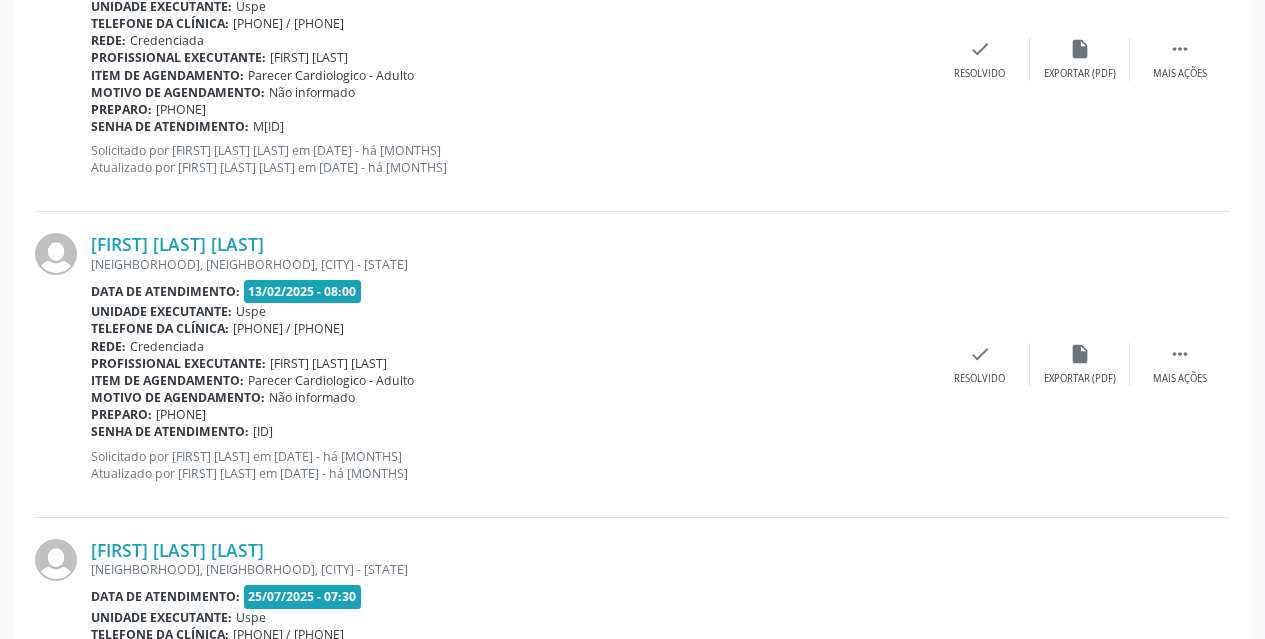 scroll, scrollTop: 4634, scrollLeft: 0, axis: vertical 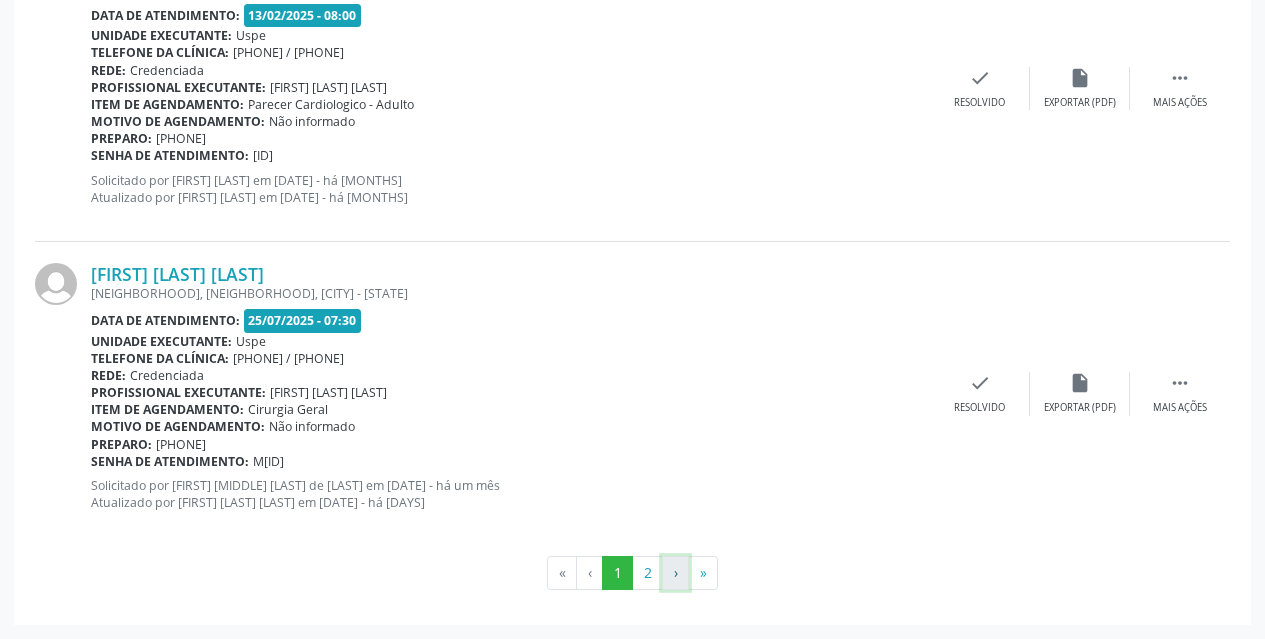 click on "›" at bounding box center [675, 573] 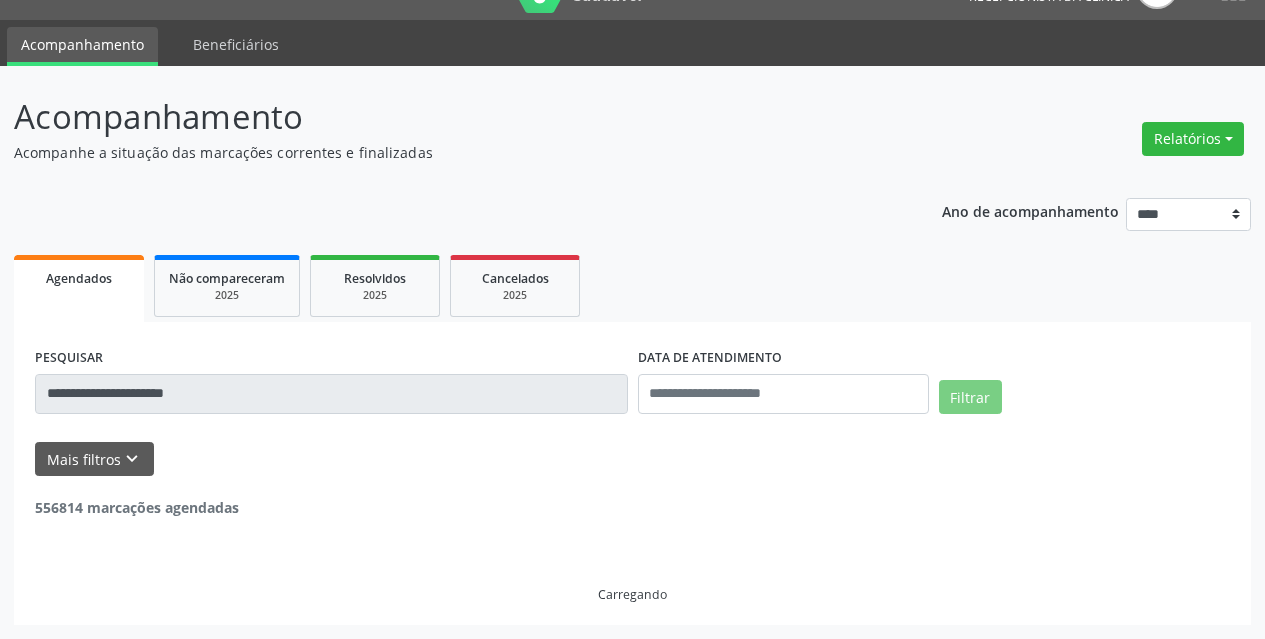 scroll, scrollTop: 358, scrollLeft: 0, axis: vertical 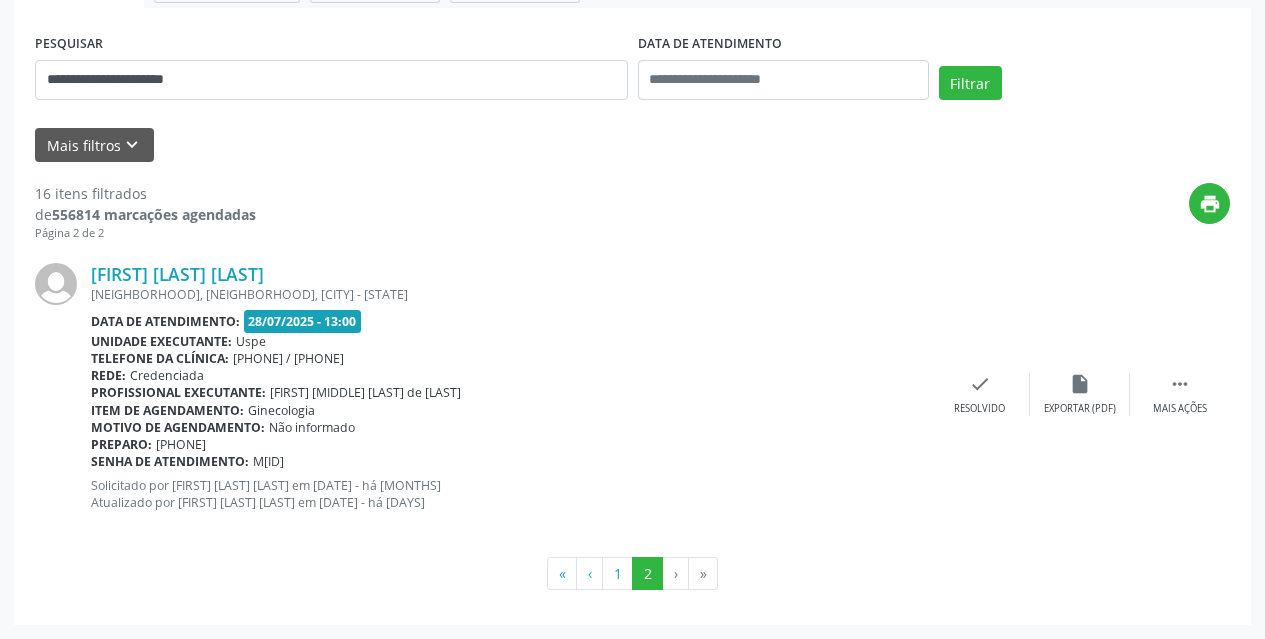 click on "›" at bounding box center (676, 574) 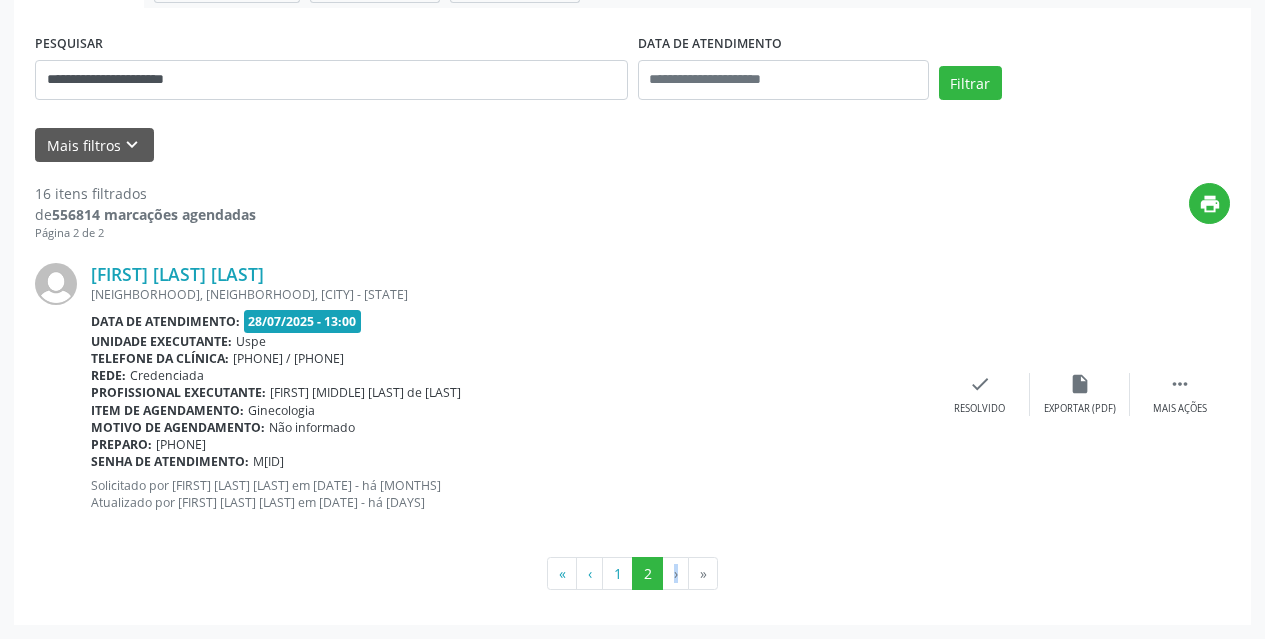 click on "›" at bounding box center (676, 574) 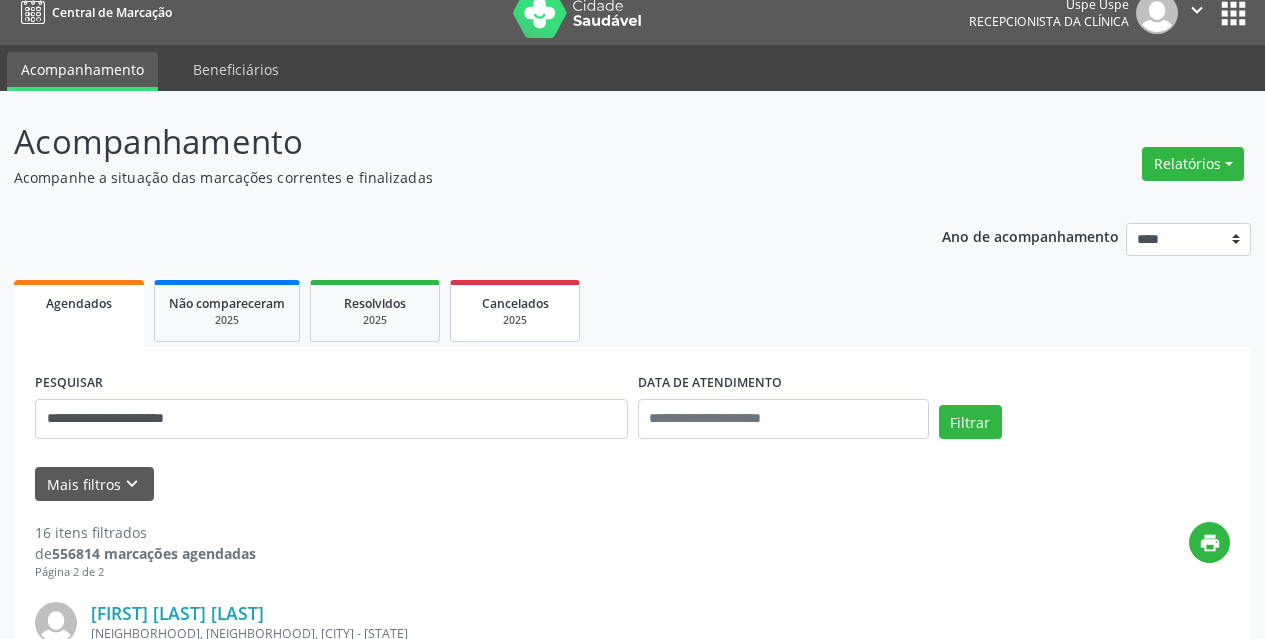 scroll, scrollTop: 0, scrollLeft: 0, axis: both 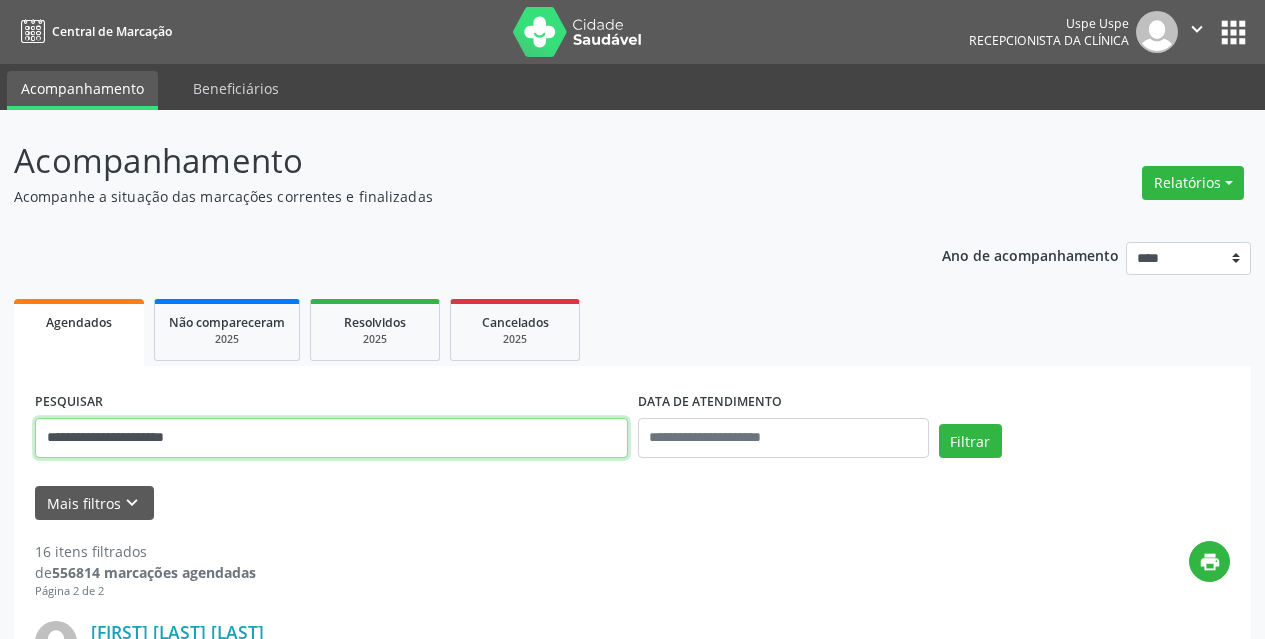 click on "**********" at bounding box center [331, 438] 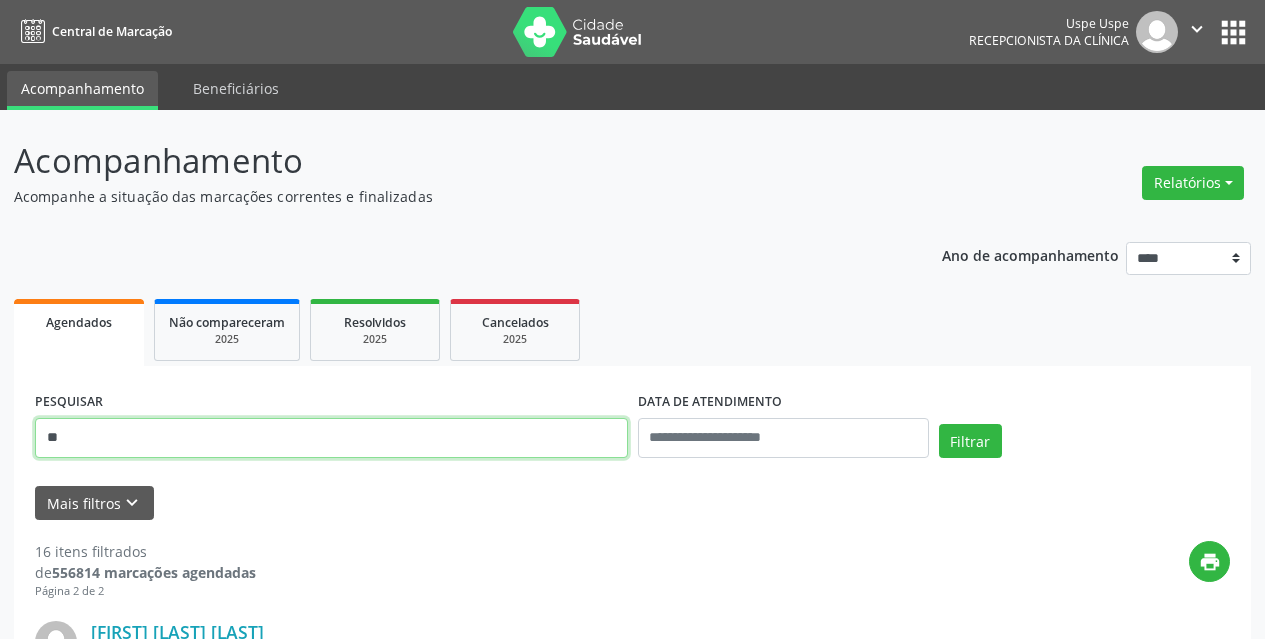 type on "*" 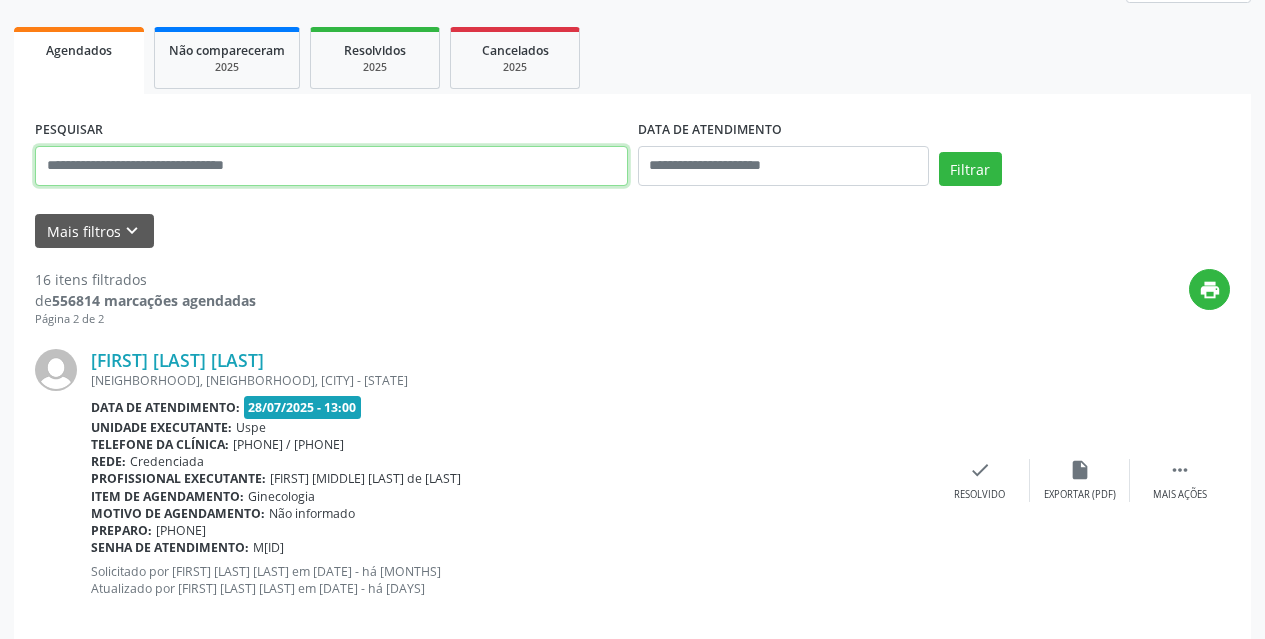 scroll, scrollTop: 300, scrollLeft: 0, axis: vertical 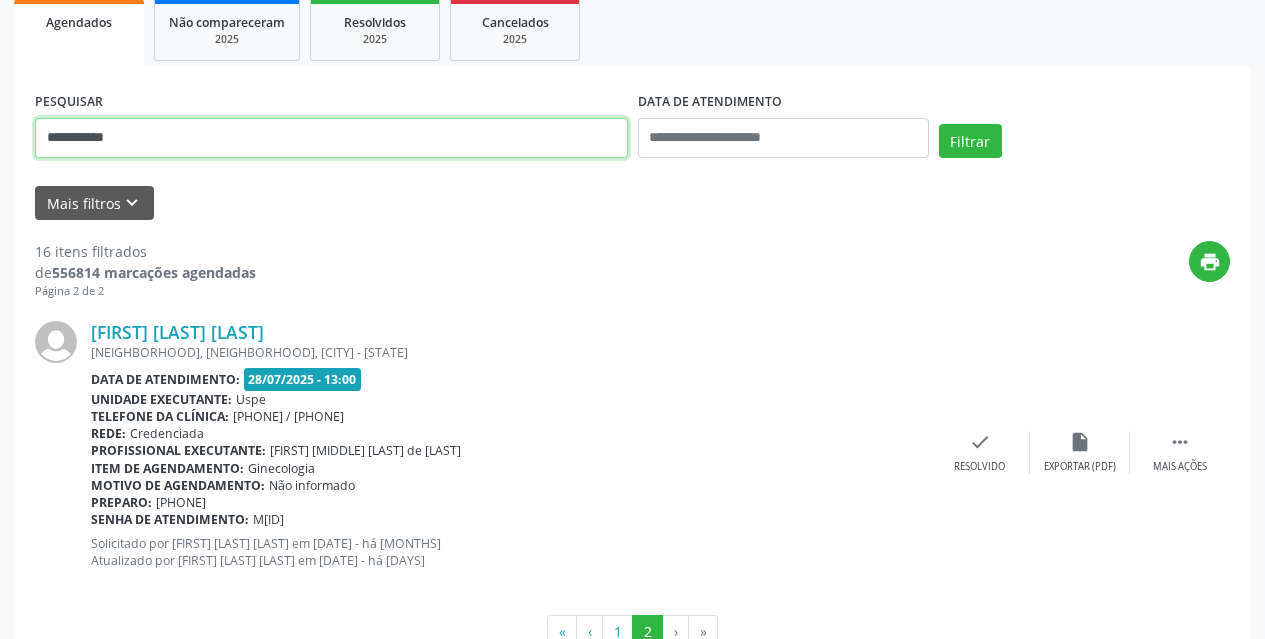 type on "**********" 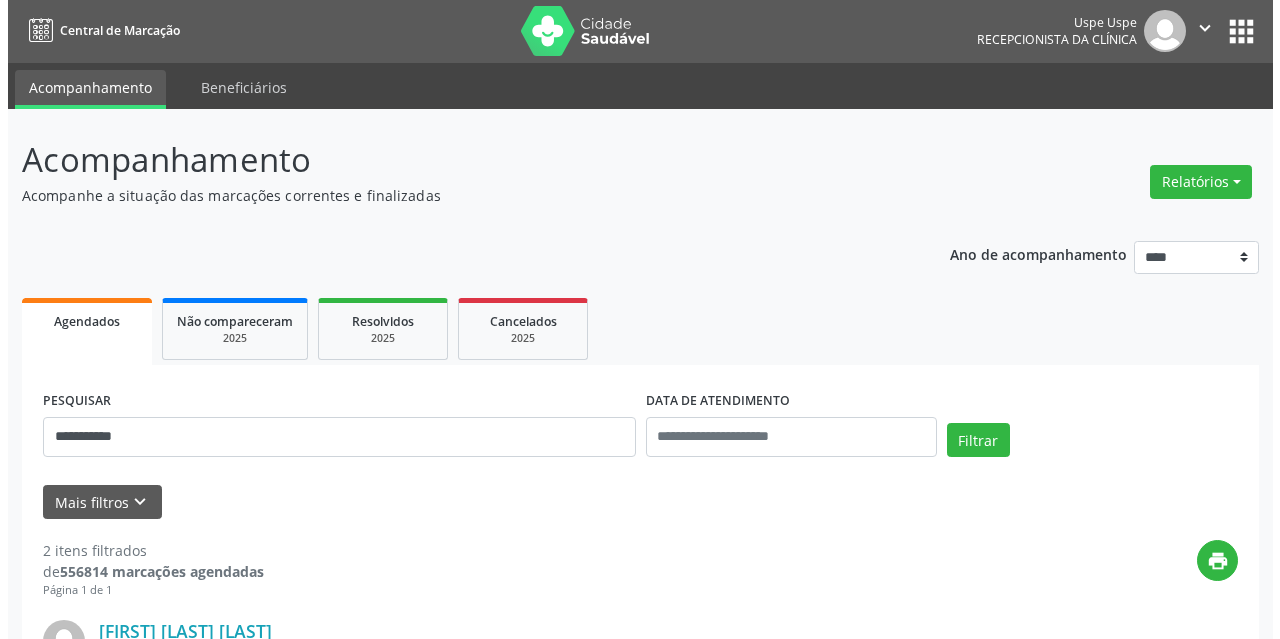 scroll, scrollTop: 0, scrollLeft: 0, axis: both 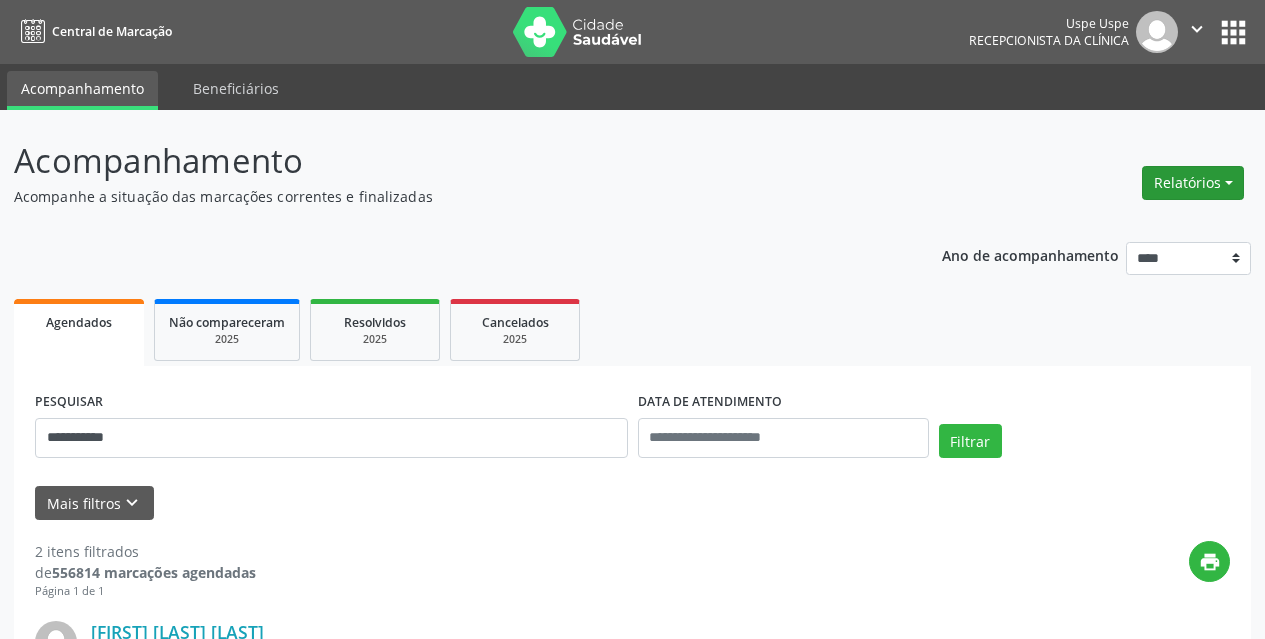 click on "Relatórios" at bounding box center [1193, 183] 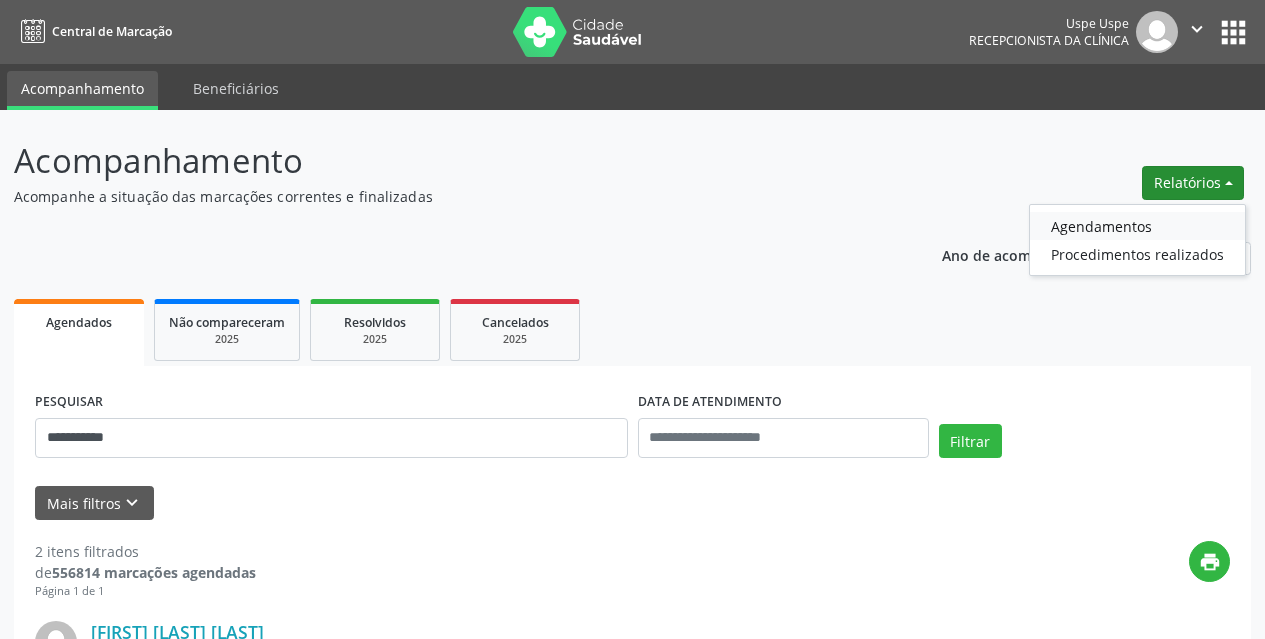 click on "Agendamentos" at bounding box center [1137, 226] 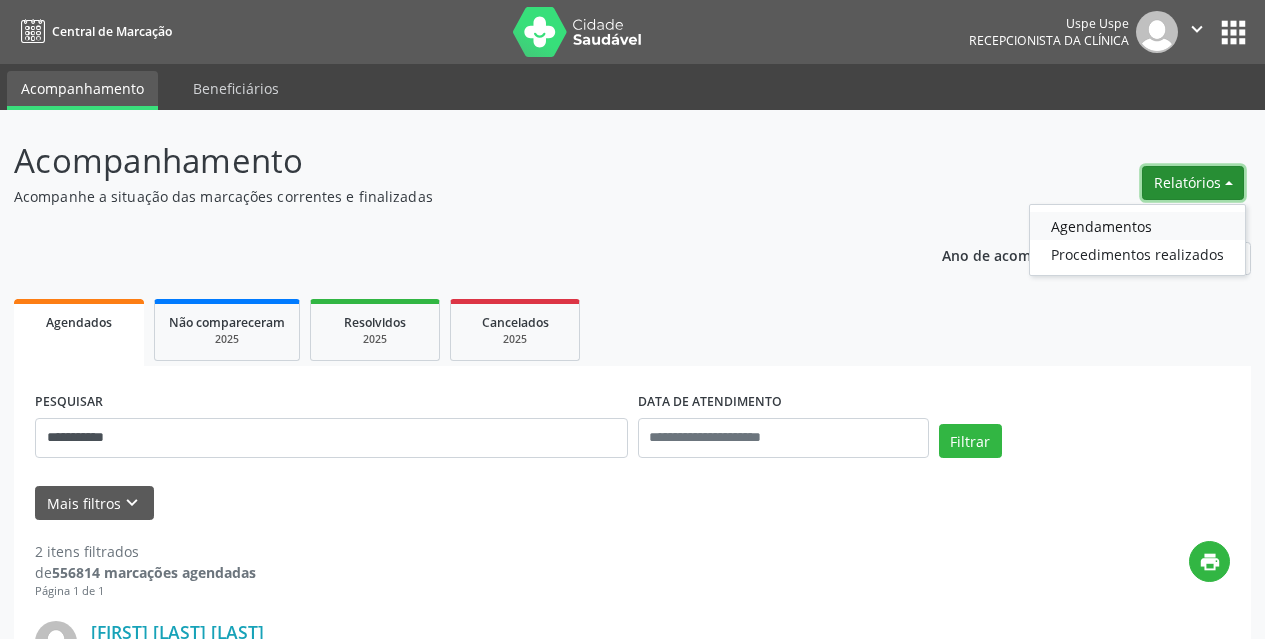 select on "*" 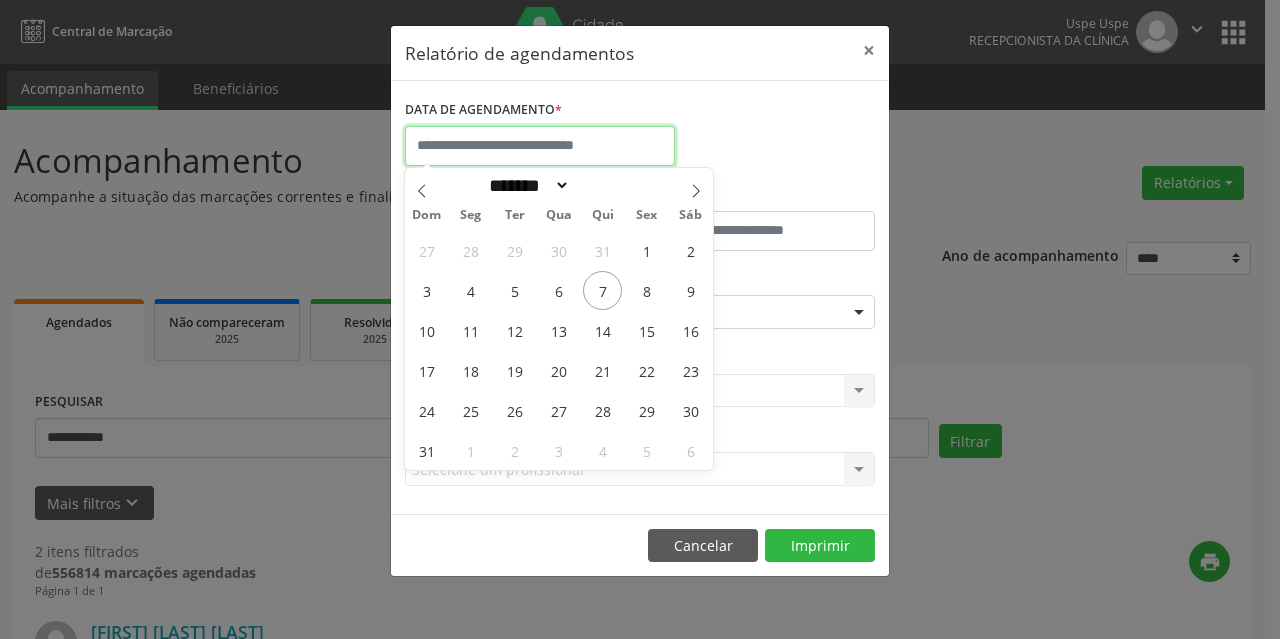 click at bounding box center [540, 146] 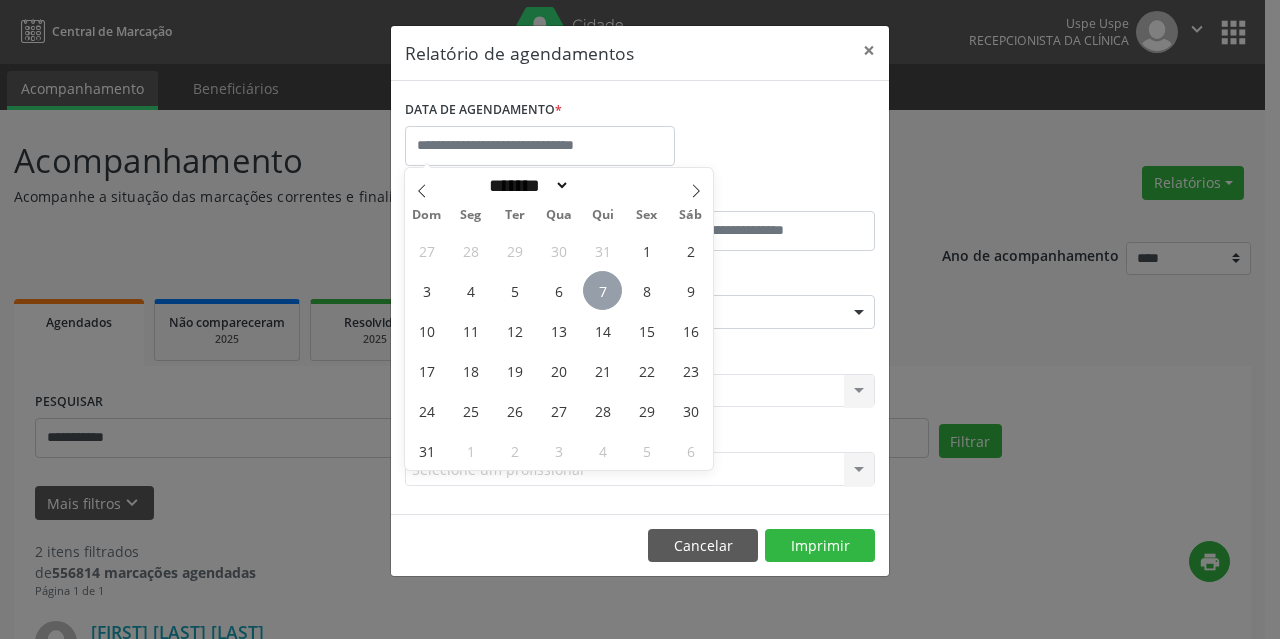 click on "7" at bounding box center (602, 290) 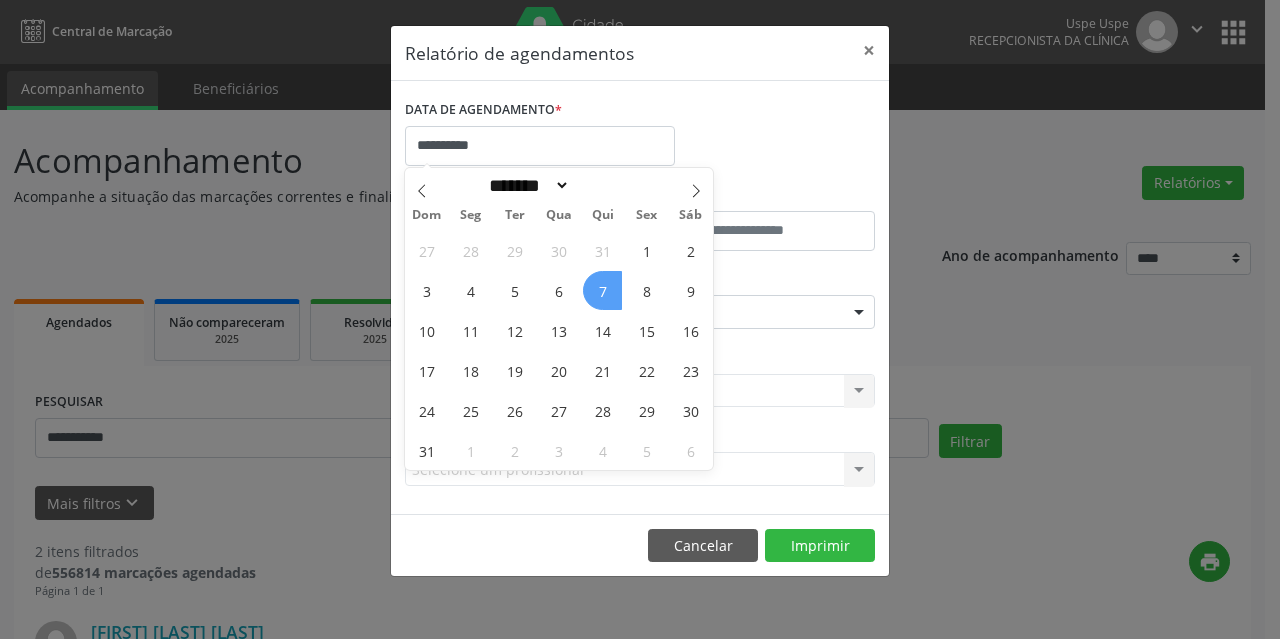 click on "7" at bounding box center [602, 290] 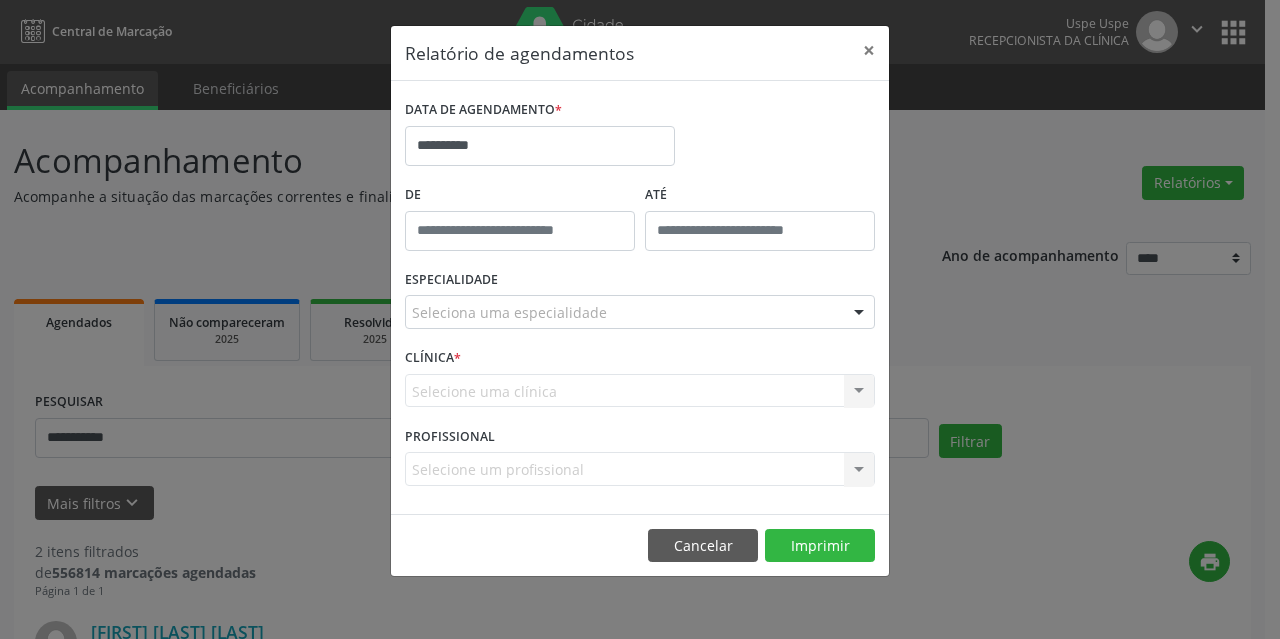 click on "Seleciona uma especialidade" at bounding box center (640, 312) 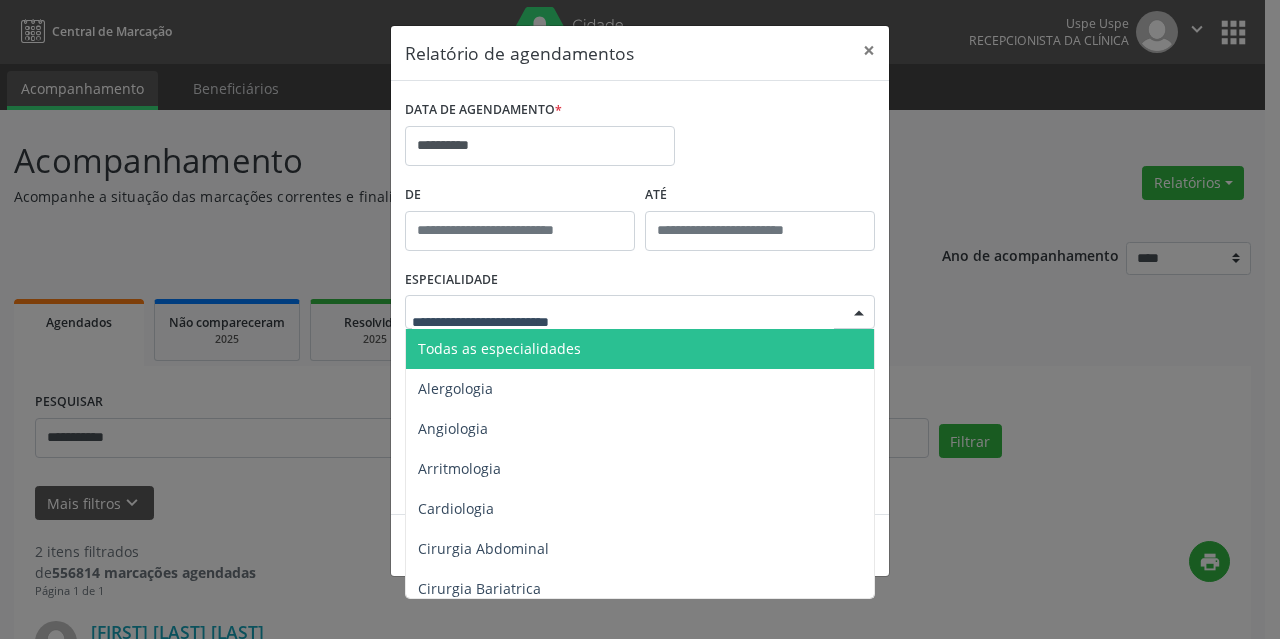 click on "Todas as especialidades" at bounding box center (499, 348) 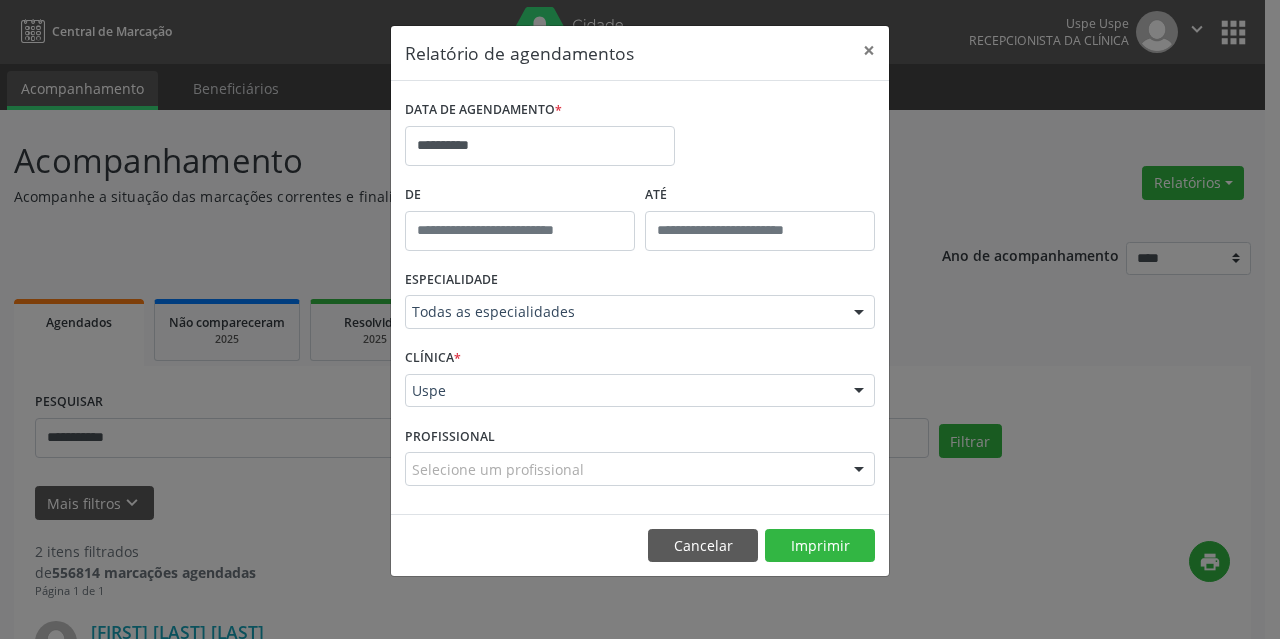click on "CLÍNICA
*
Uspe         Uspe
Nenhum resultado encontrado para: "   "
Não há nenhuma opção para ser exibida." at bounding box center (640, 382) 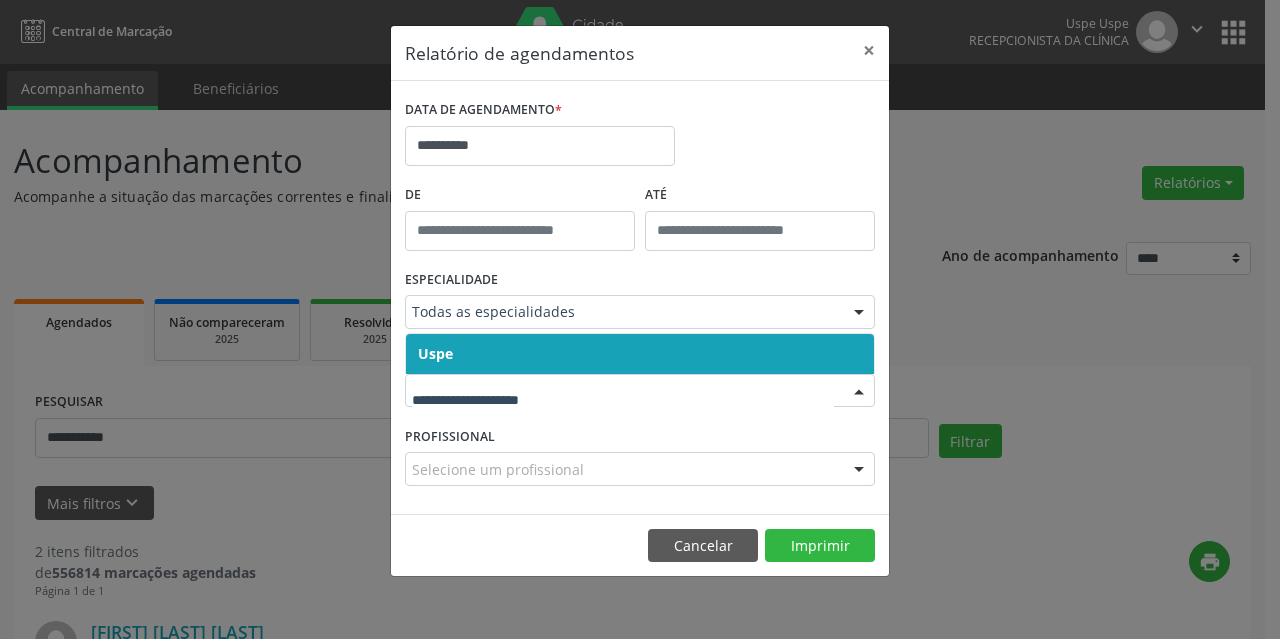 click on "Uspe" at bounding box center (640, 354) 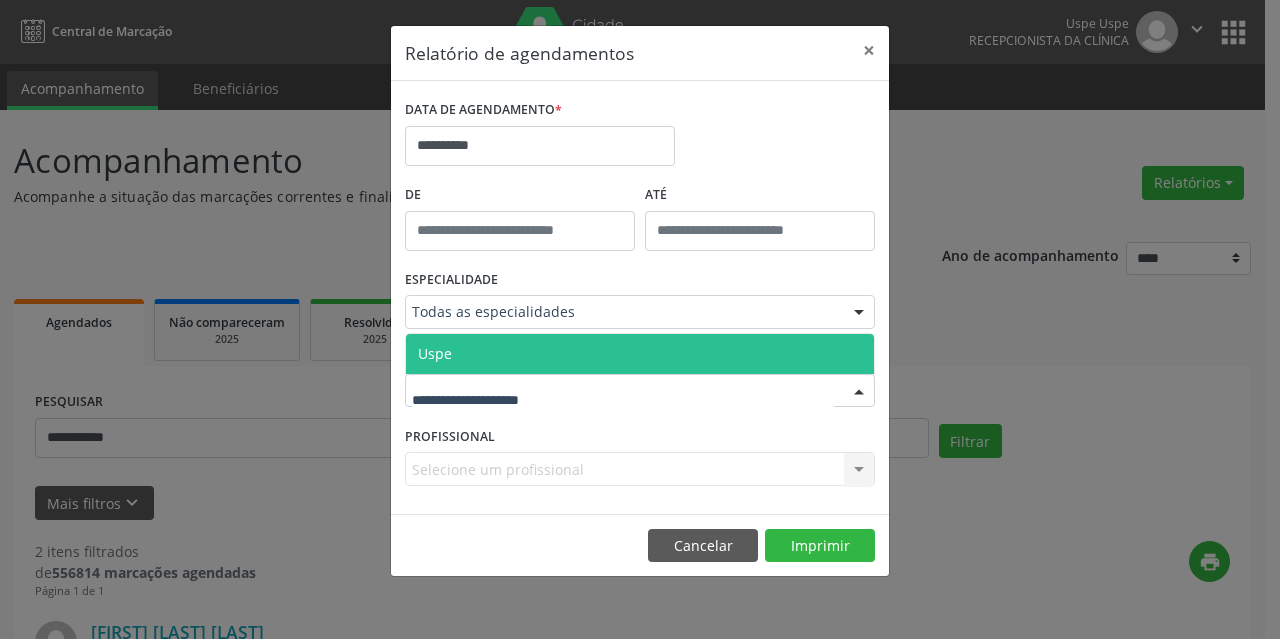 click on "Uspe" at bounding box center [640, 354] 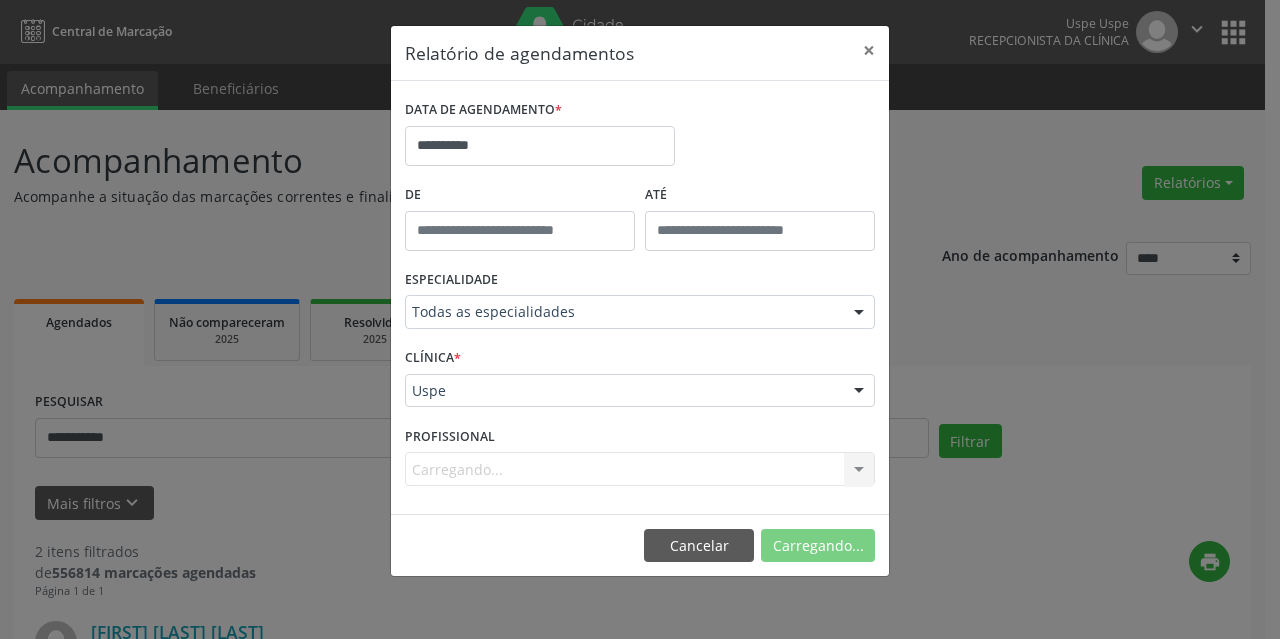click on "Carregando...
Nenhum resultado encontrado para: "   "
Não há nenhuma opção para ser exibida." at bounding box center [640, 469] 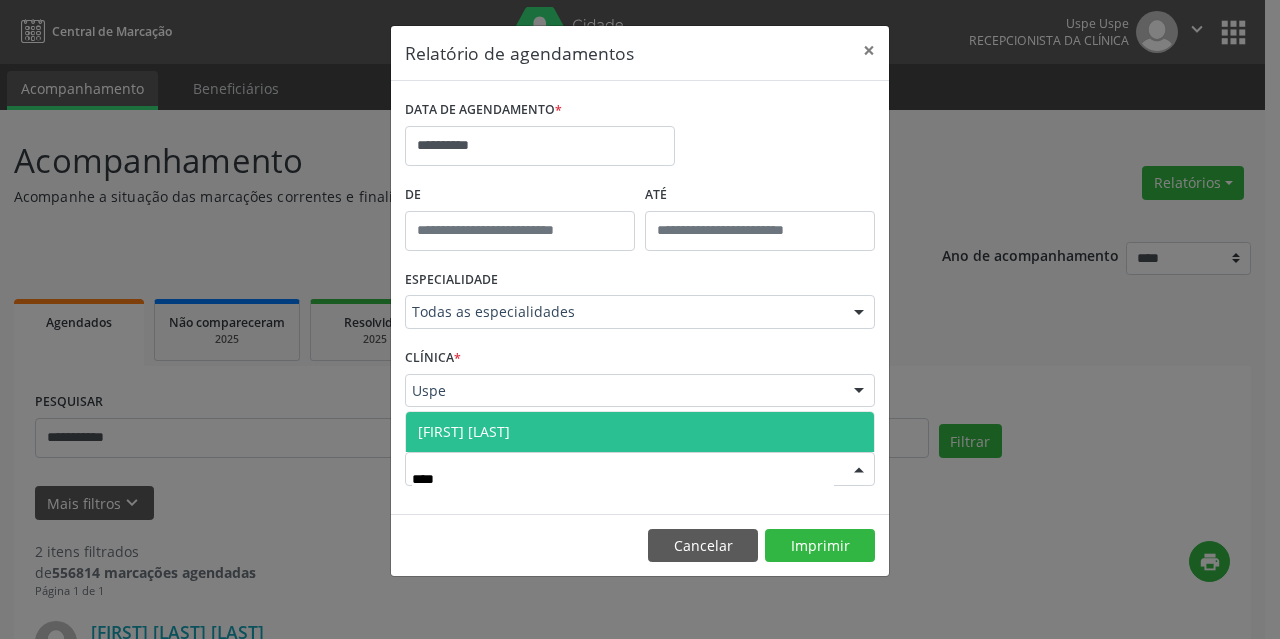 type on "*****" 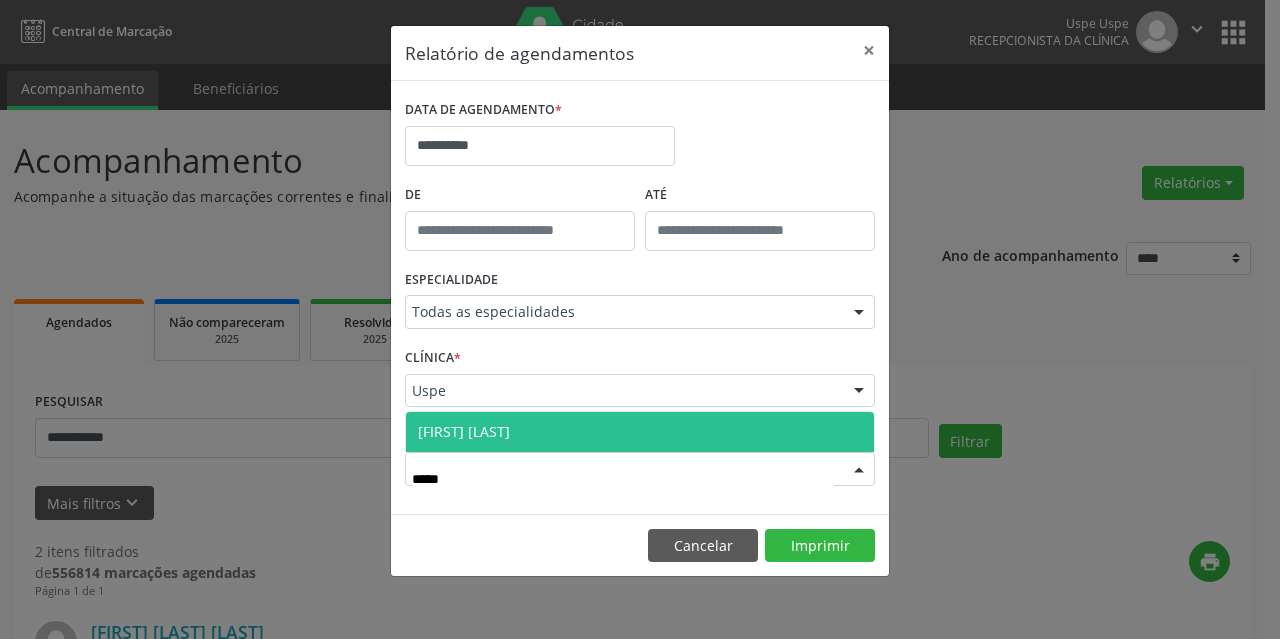 click on "[FIRST] [LAST] [LAST]" at bounding box center (640, 432) 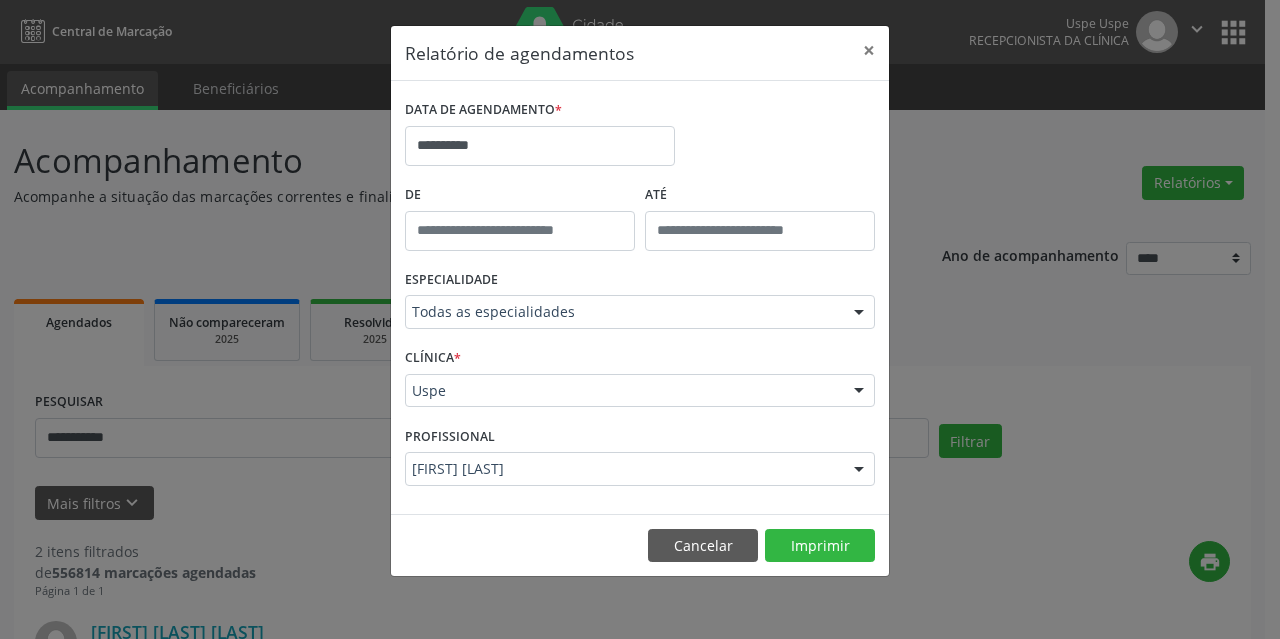 click on "Cancelar Imprimir" at bounding box center [640, 545] 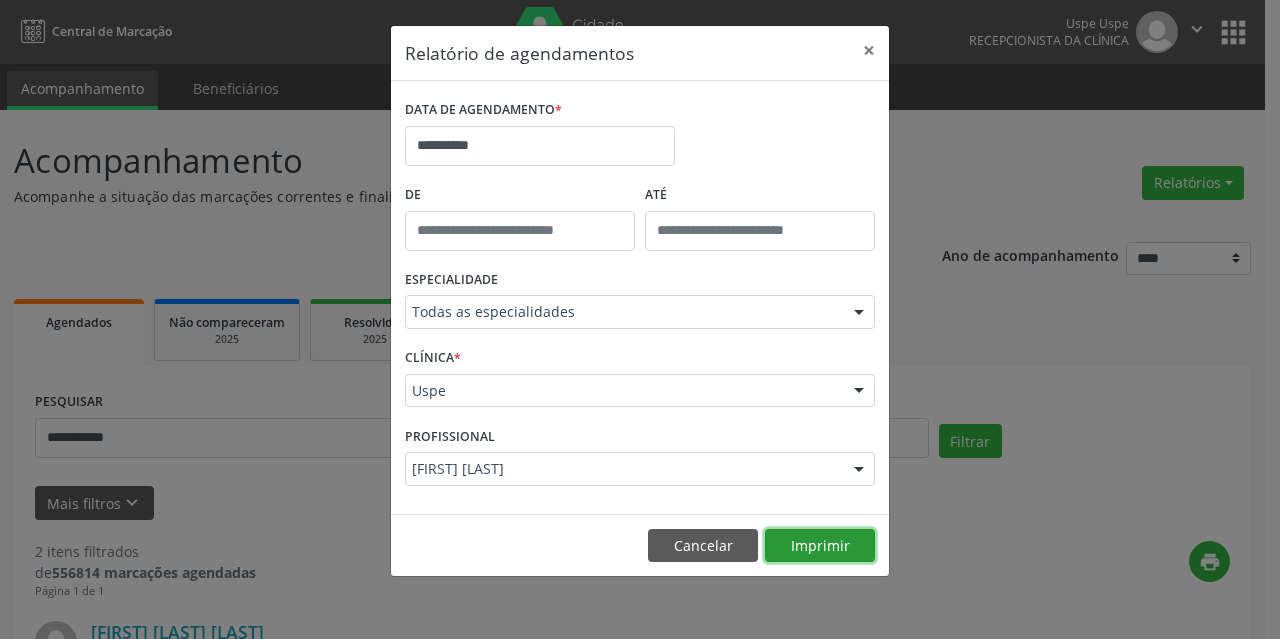 click on "Imprimir" at bounding box center (820, 546) 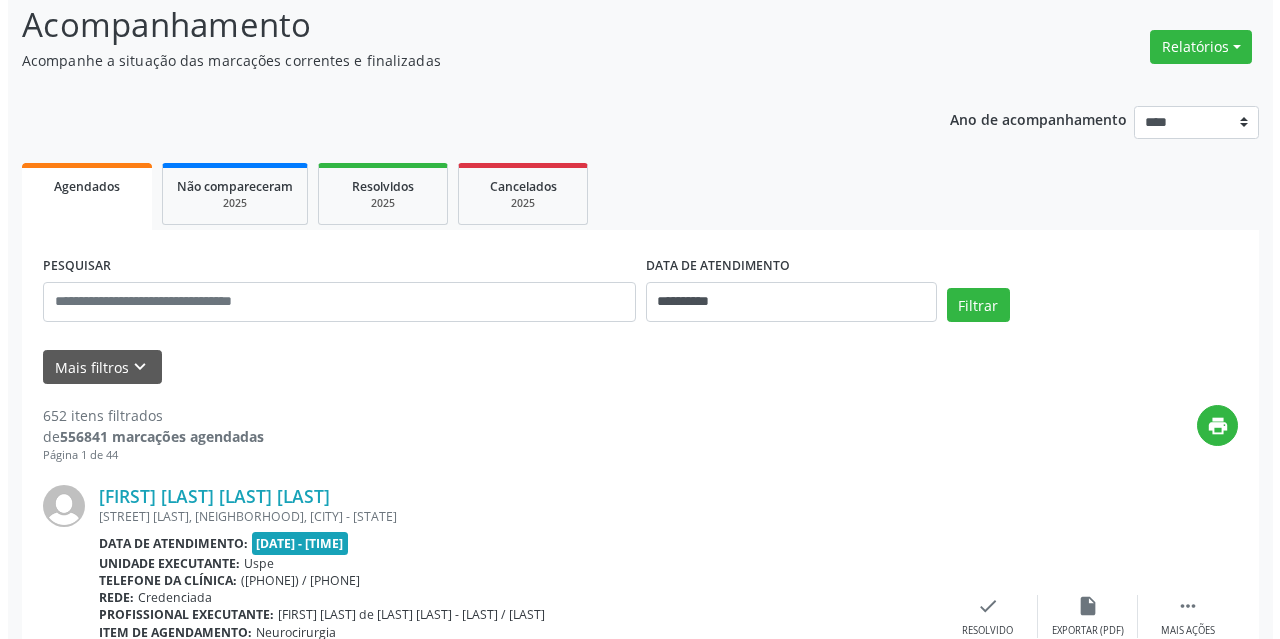 scroll, scrollTop: 0, scrollLeft: 0, axis: both 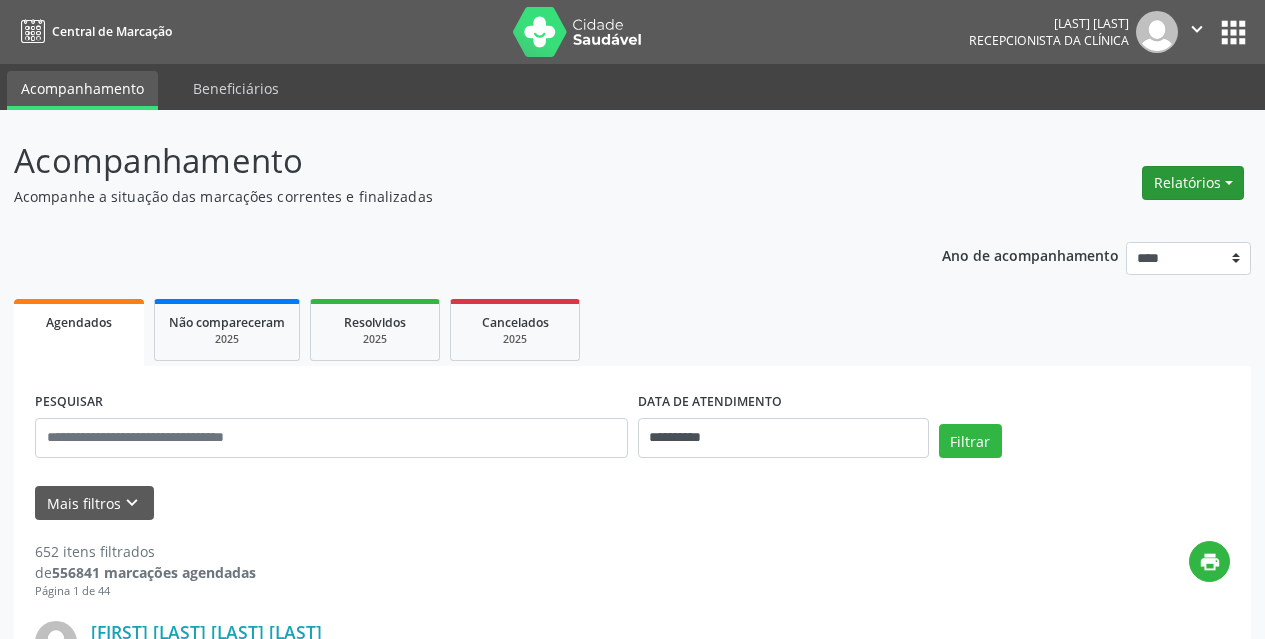 click on "Relatórios" at bounding box center (1193, 183) 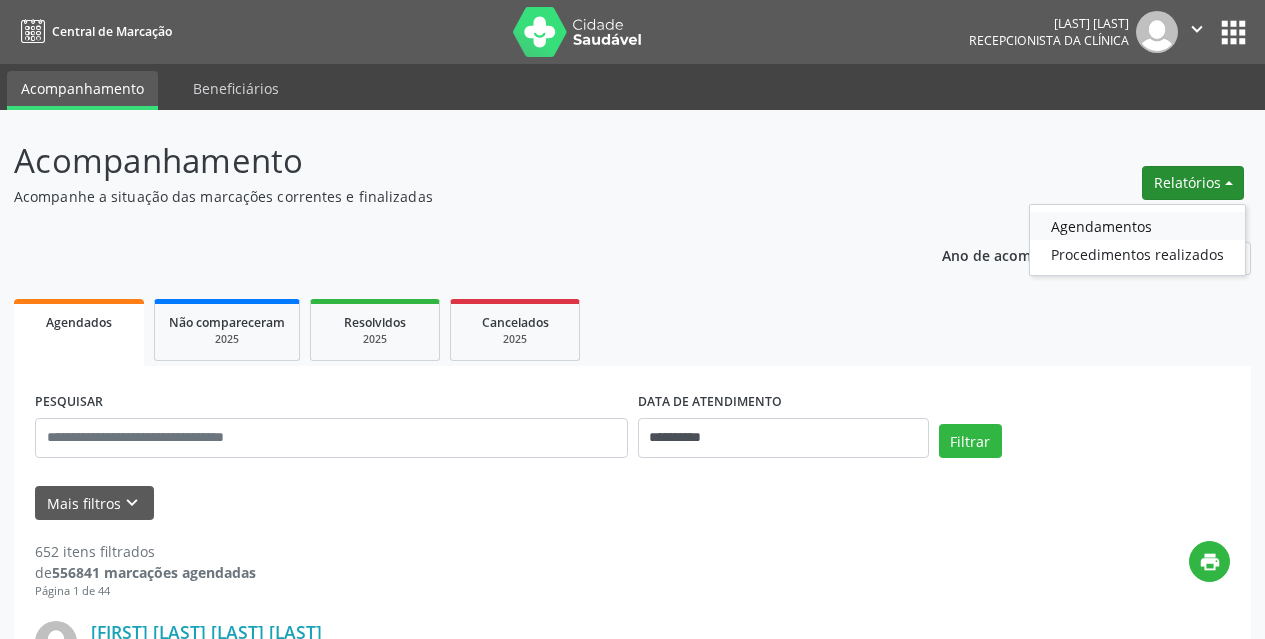 click on "Agendamentos" at bounding box center [1137, 226] 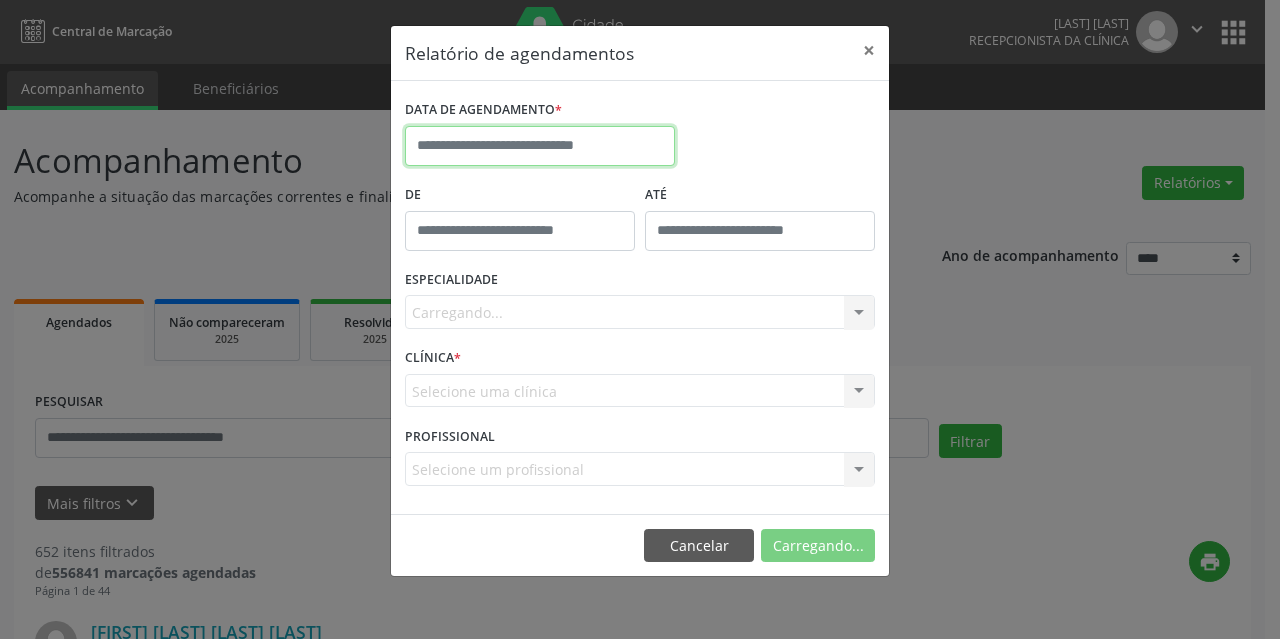 click at bounding box center [540, 146] 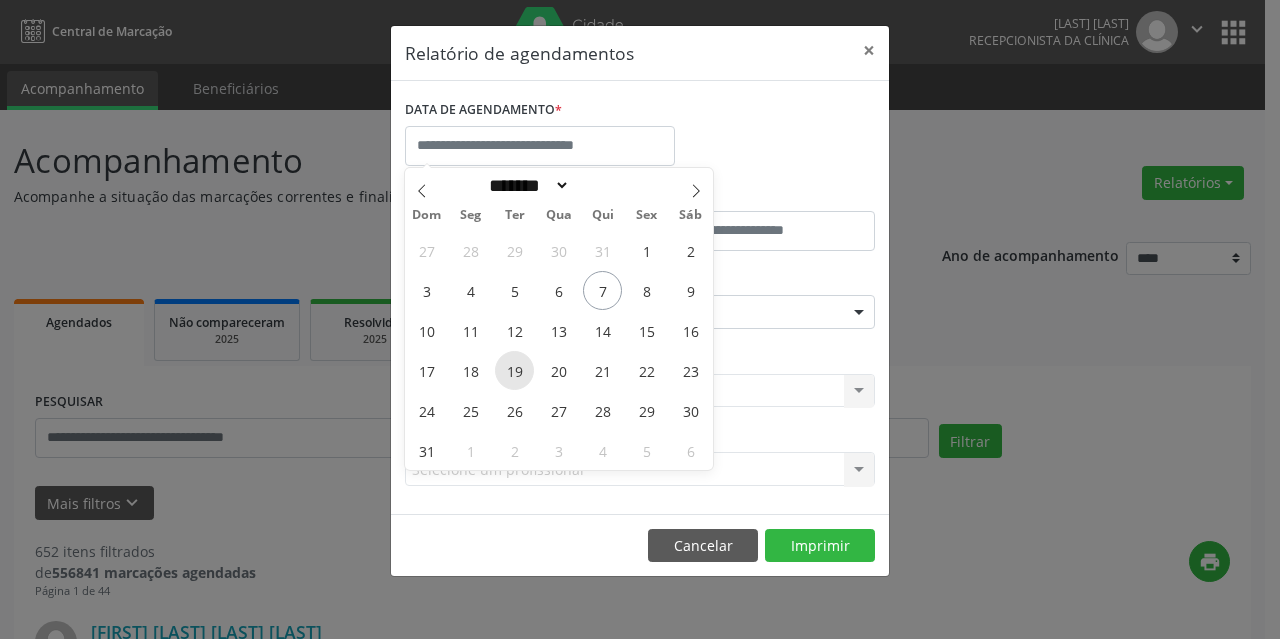 click on "19" at bounding box center (514, 370) 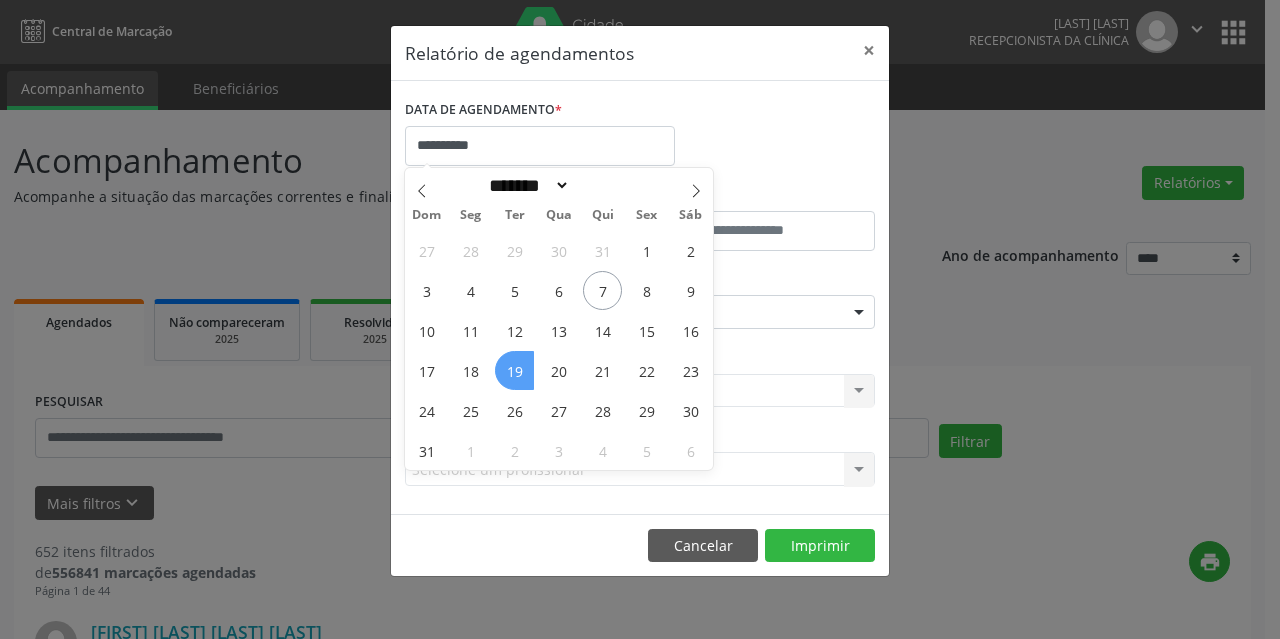 click on "19" at bounding box center [514, 370] 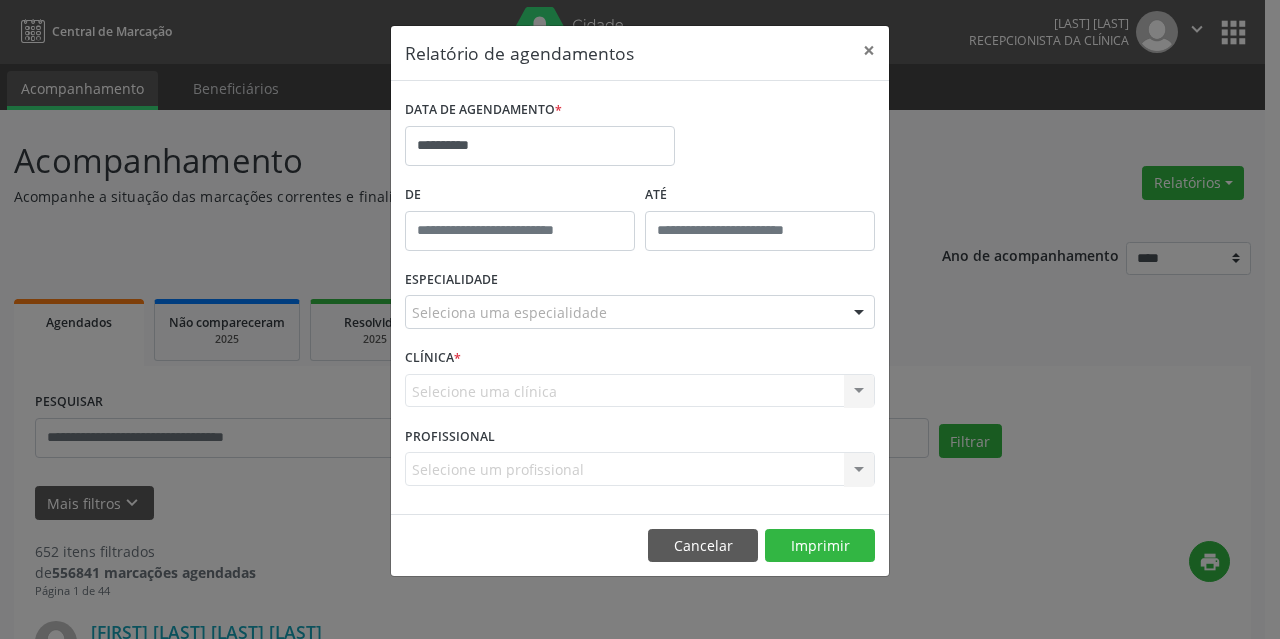 click on "Seleciona uma especialidade" at bounding box center [640, 312] 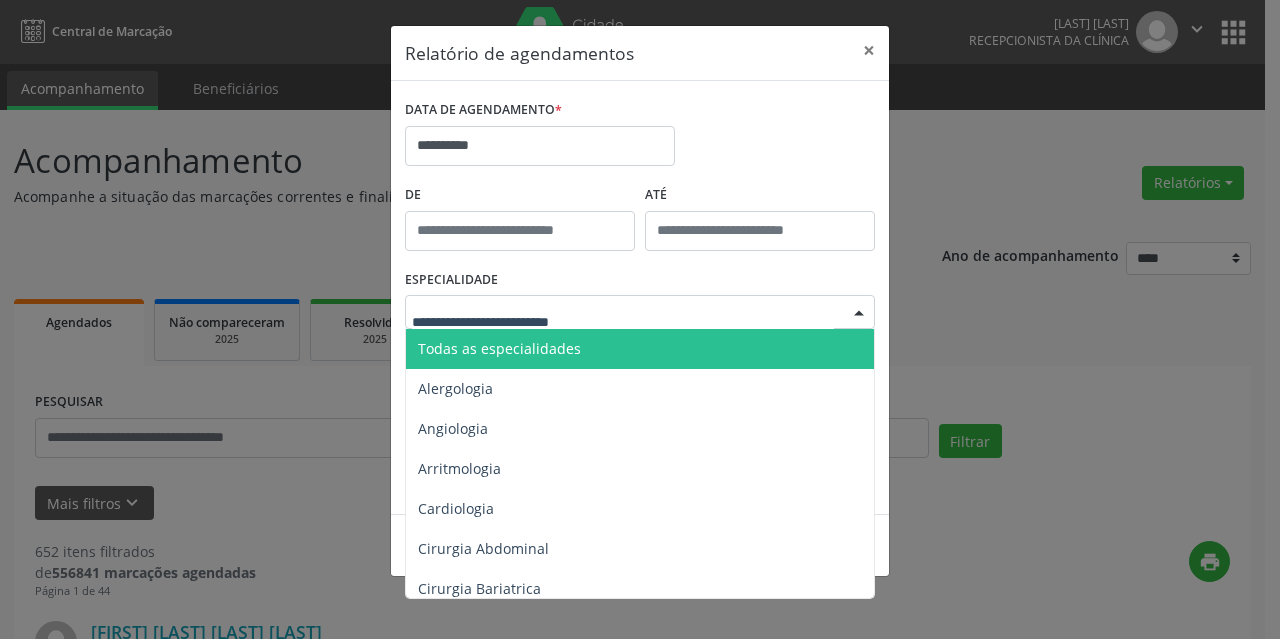 click on "Todas as especialidades" at bounding box center (641, 349) 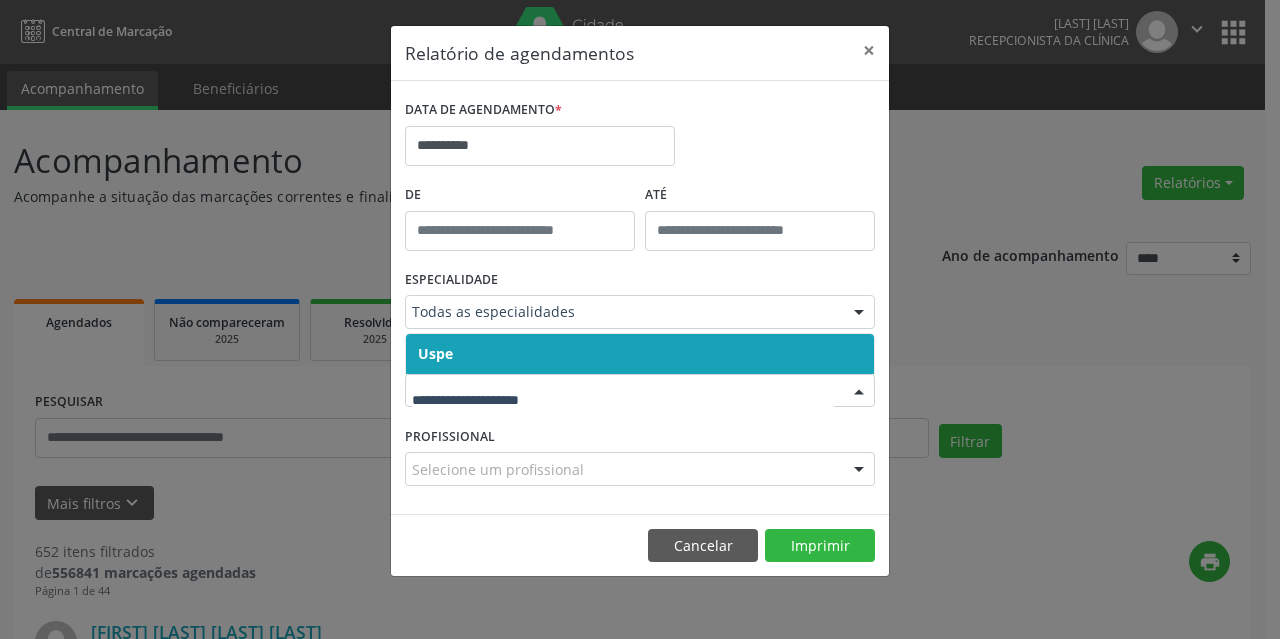 click at bounding box center (640, 391) 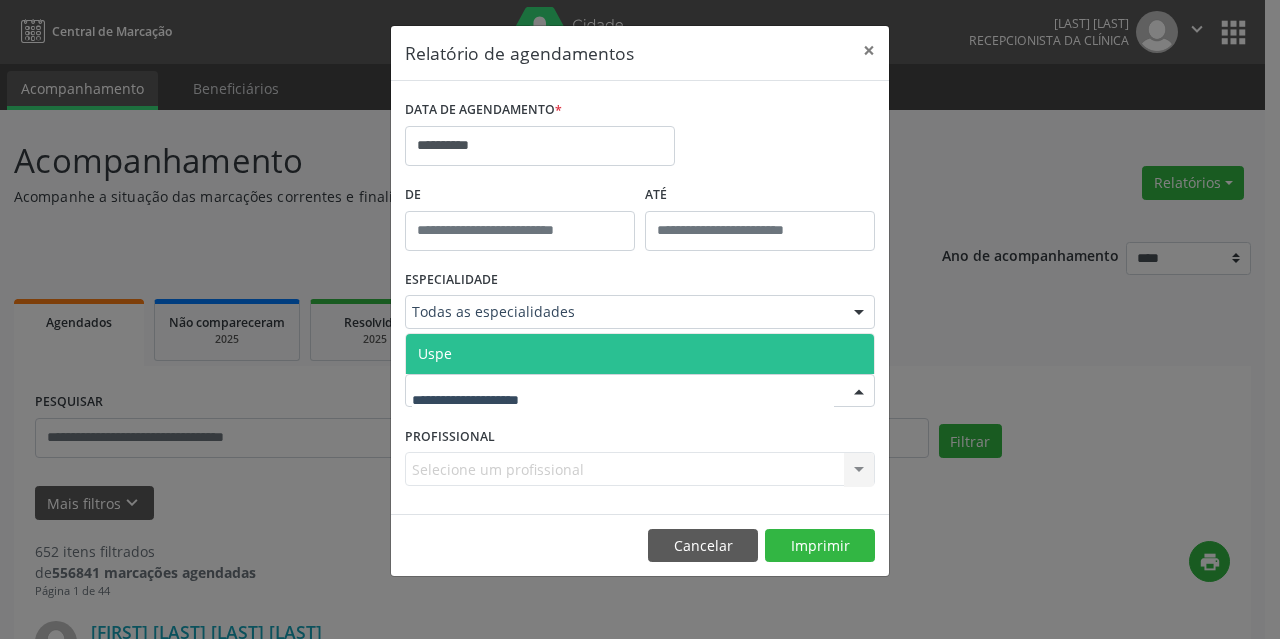 click on "Uspe" at bounding box center (640, 354) 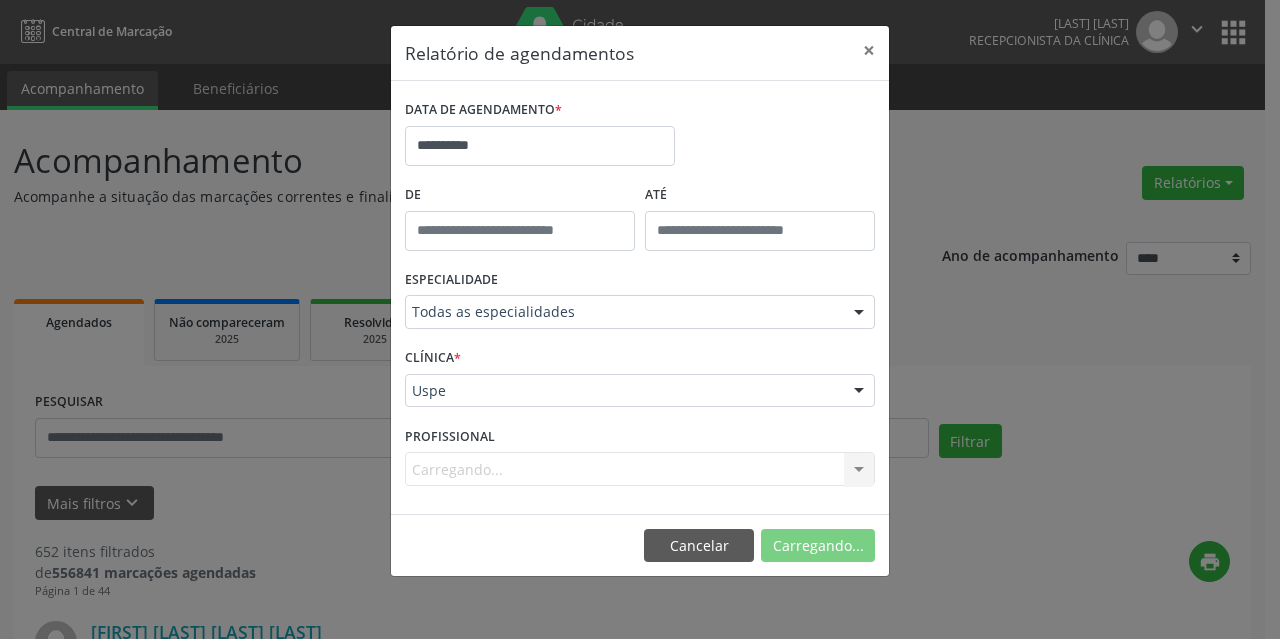 click on "Carregando...
Nenhum resultado encontrado para: "   "
Não há nenhuma opção para ser exibida." at bounding box center (640, 469) 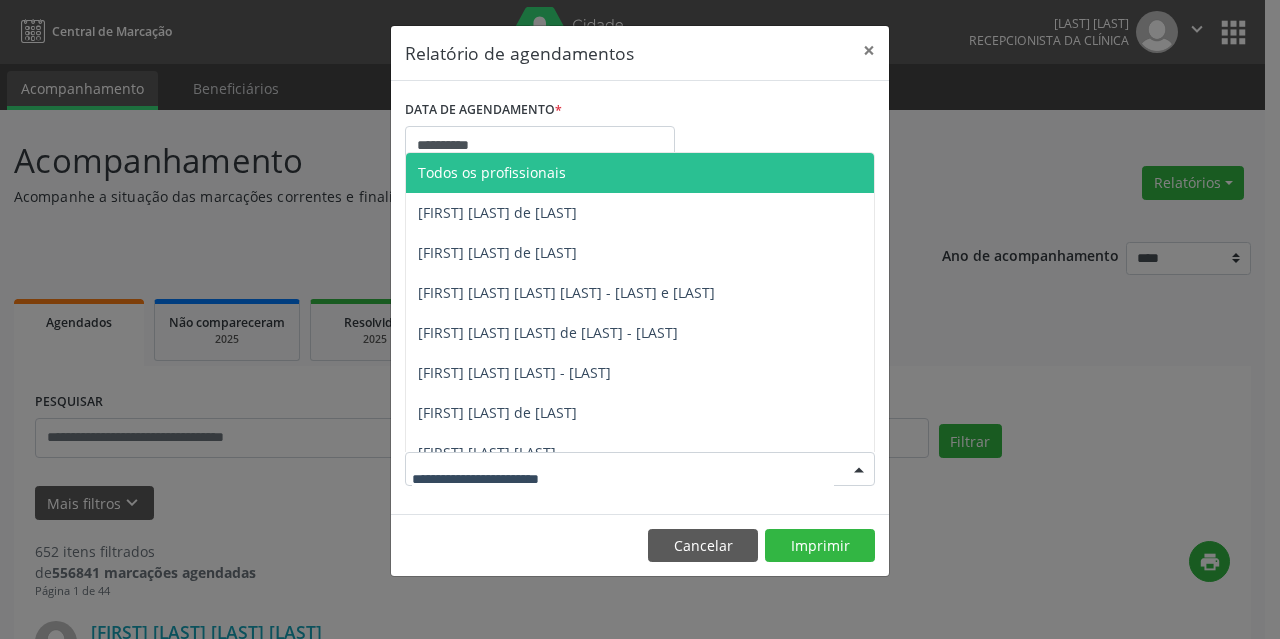 click at bounding box center (623, 479) 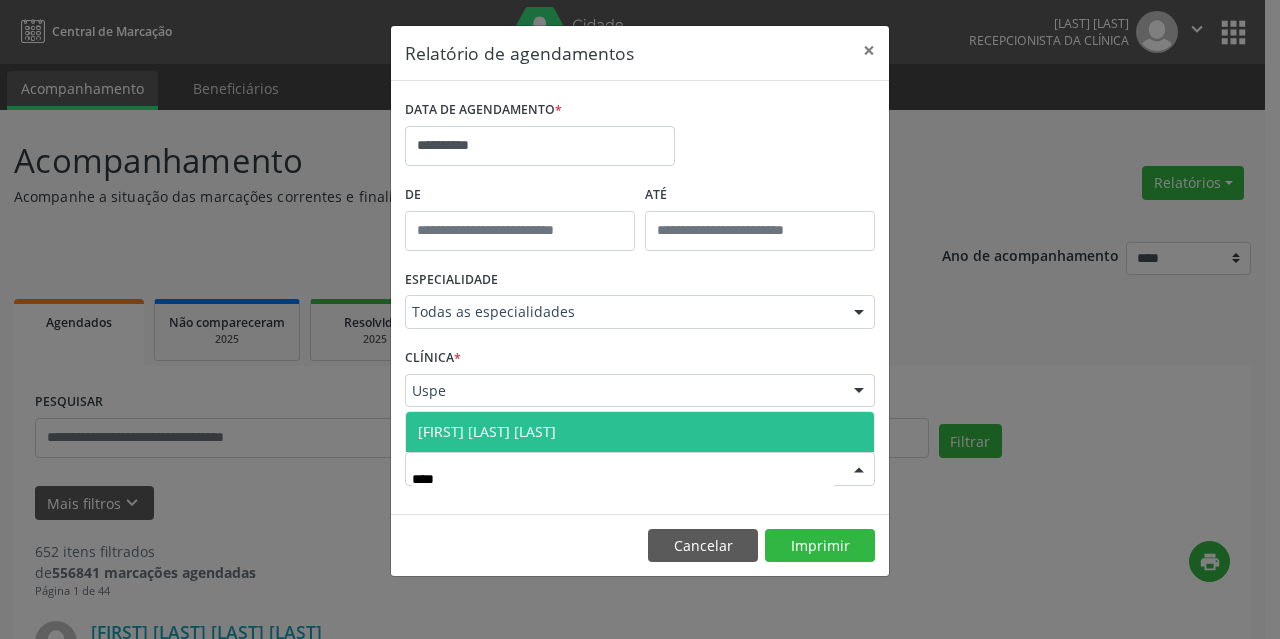 type on "*****" 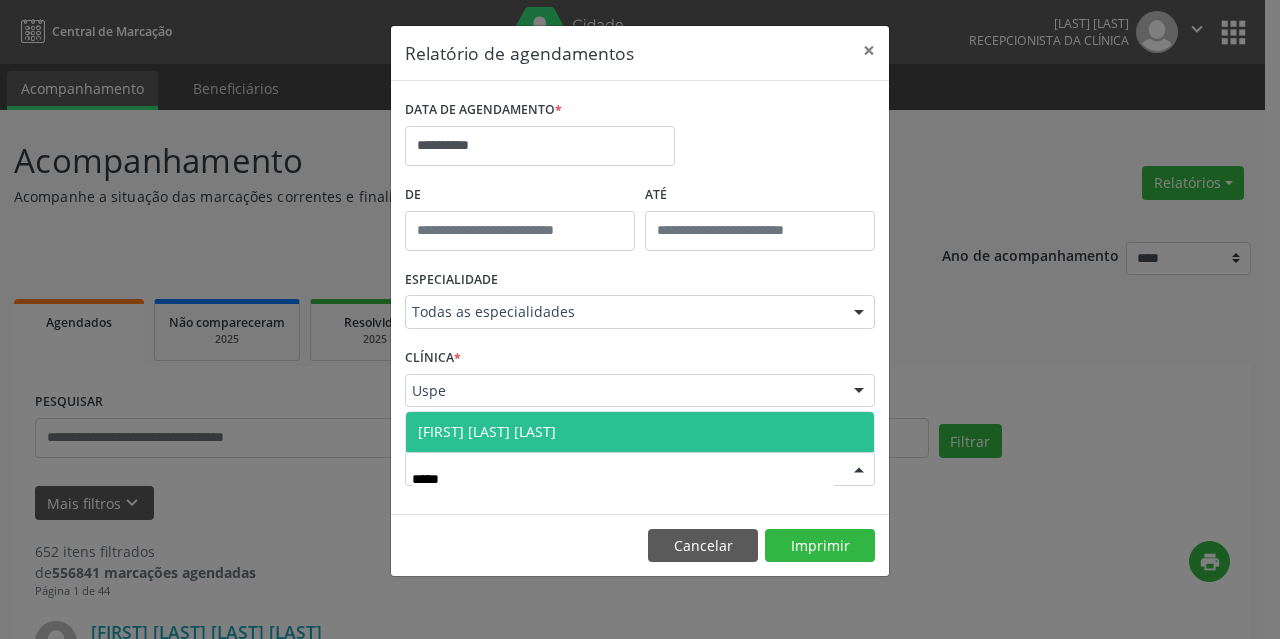 click on "[FIRST] [LAST] [LAST]" at bounding box center [640, 432] 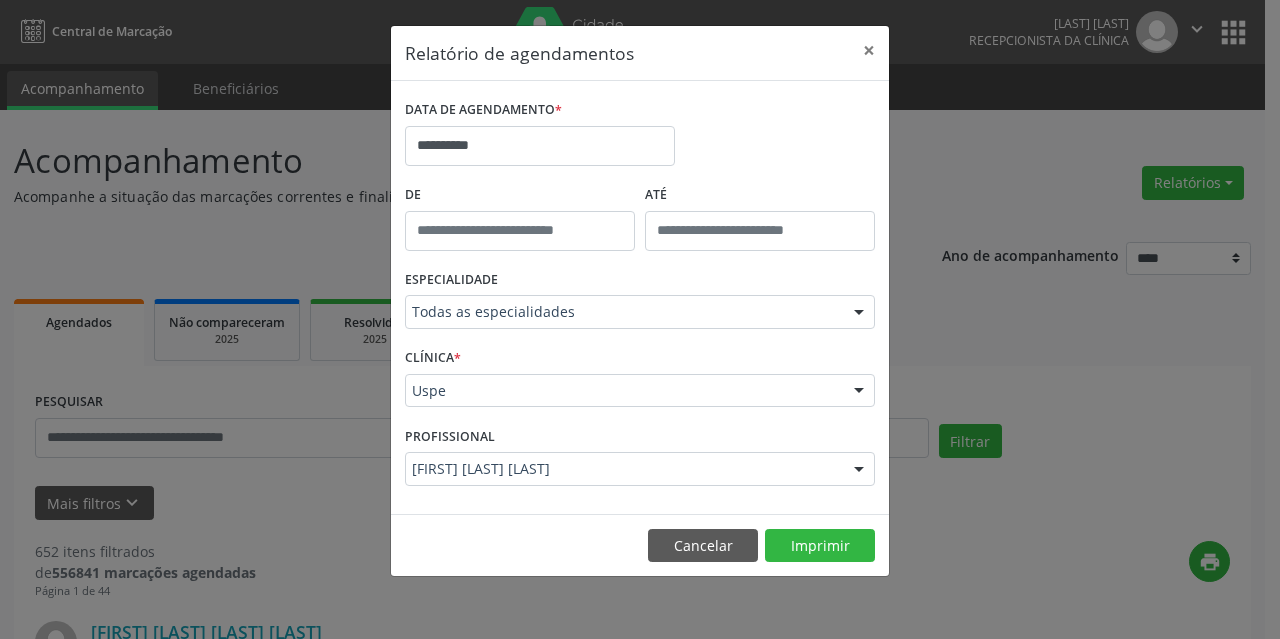 click on "Cancelar Imprimir" at bounding box center (640, 545) 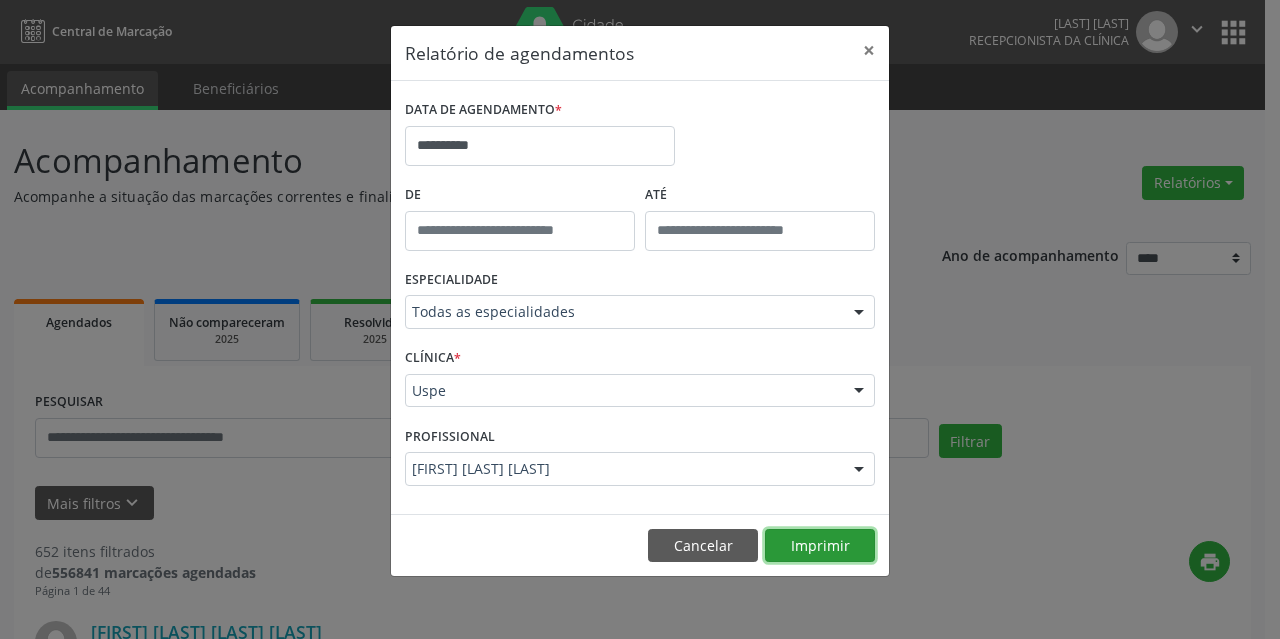 click on "Imprimir" at bounding box center (820, 546) 